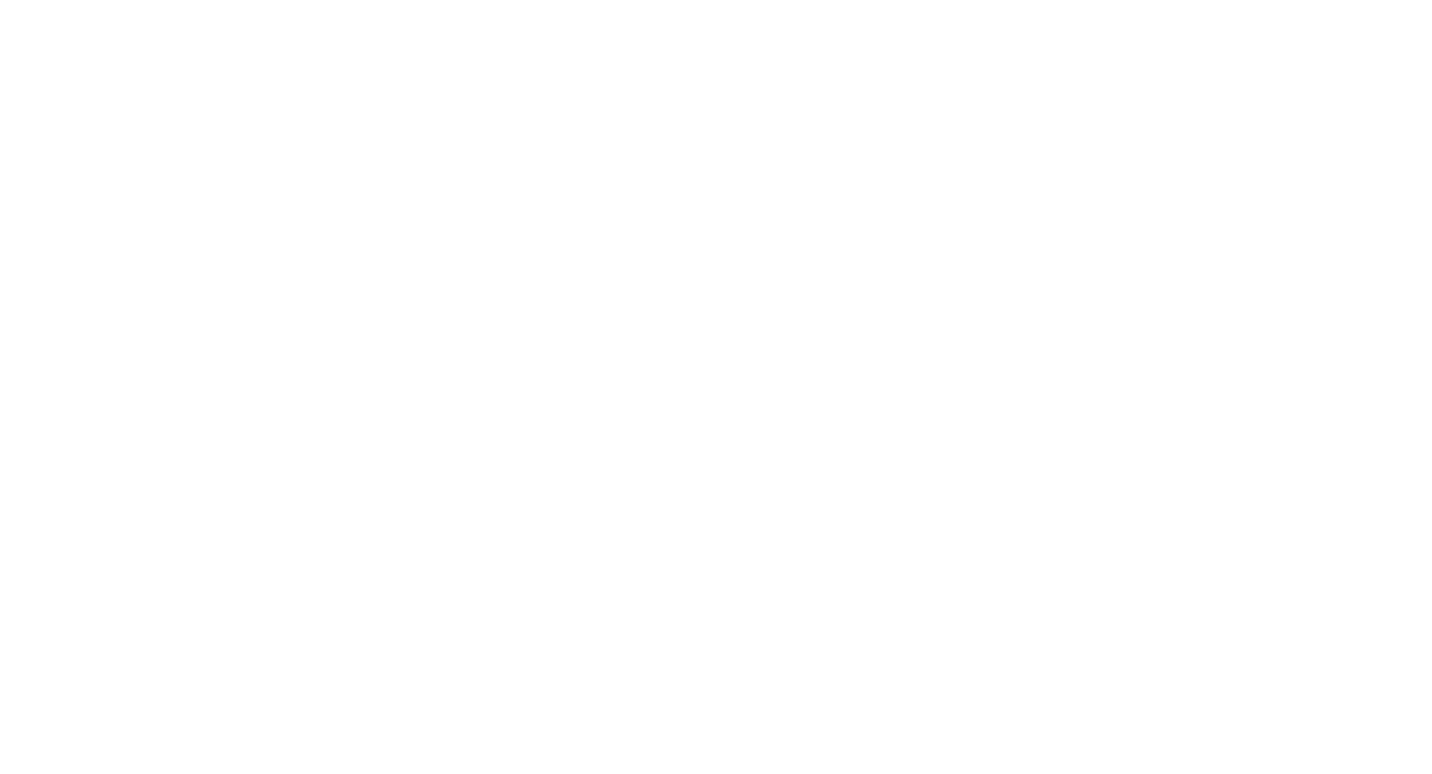 scroll, scrollTop: 0, scrollLeft: 0, axis: both 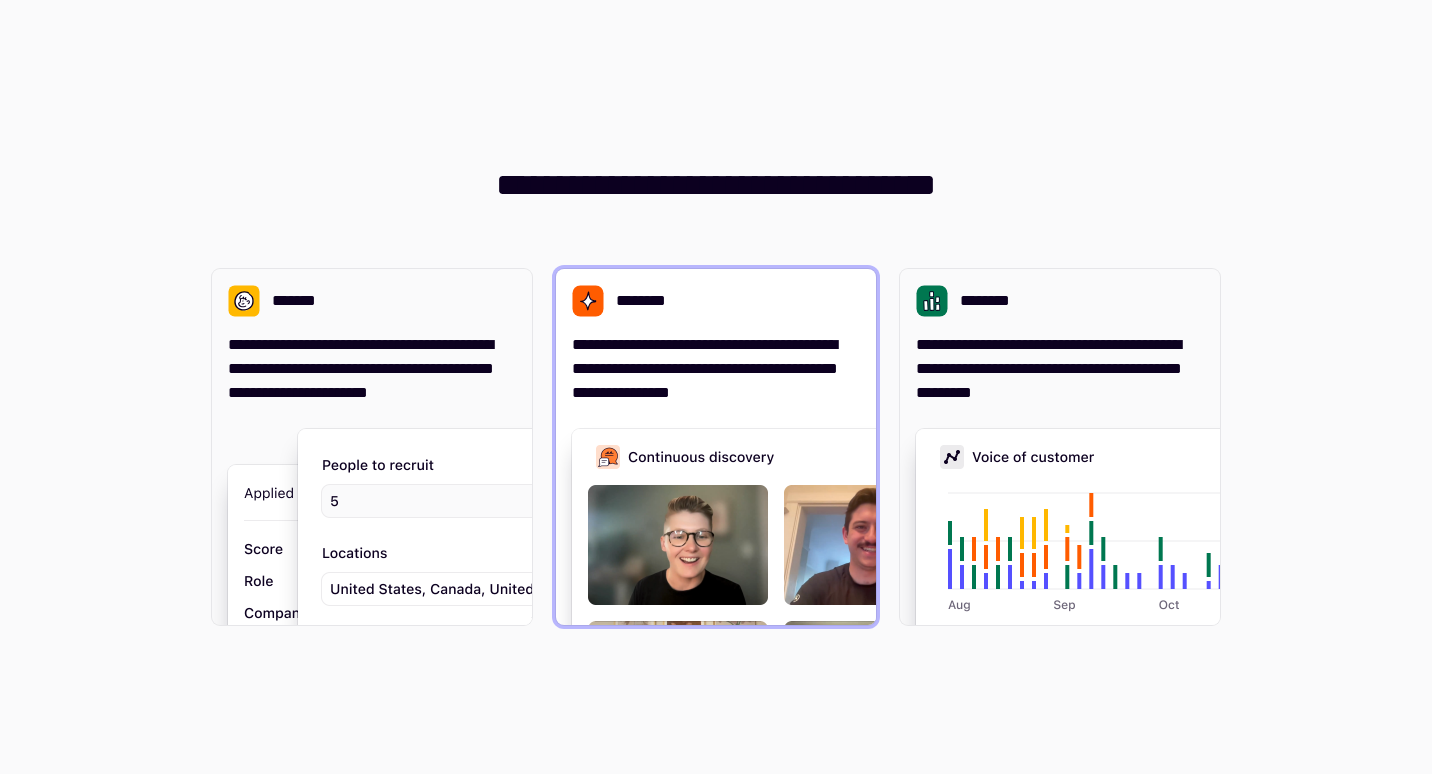 click on "**********" at bounding box center [716, 369] 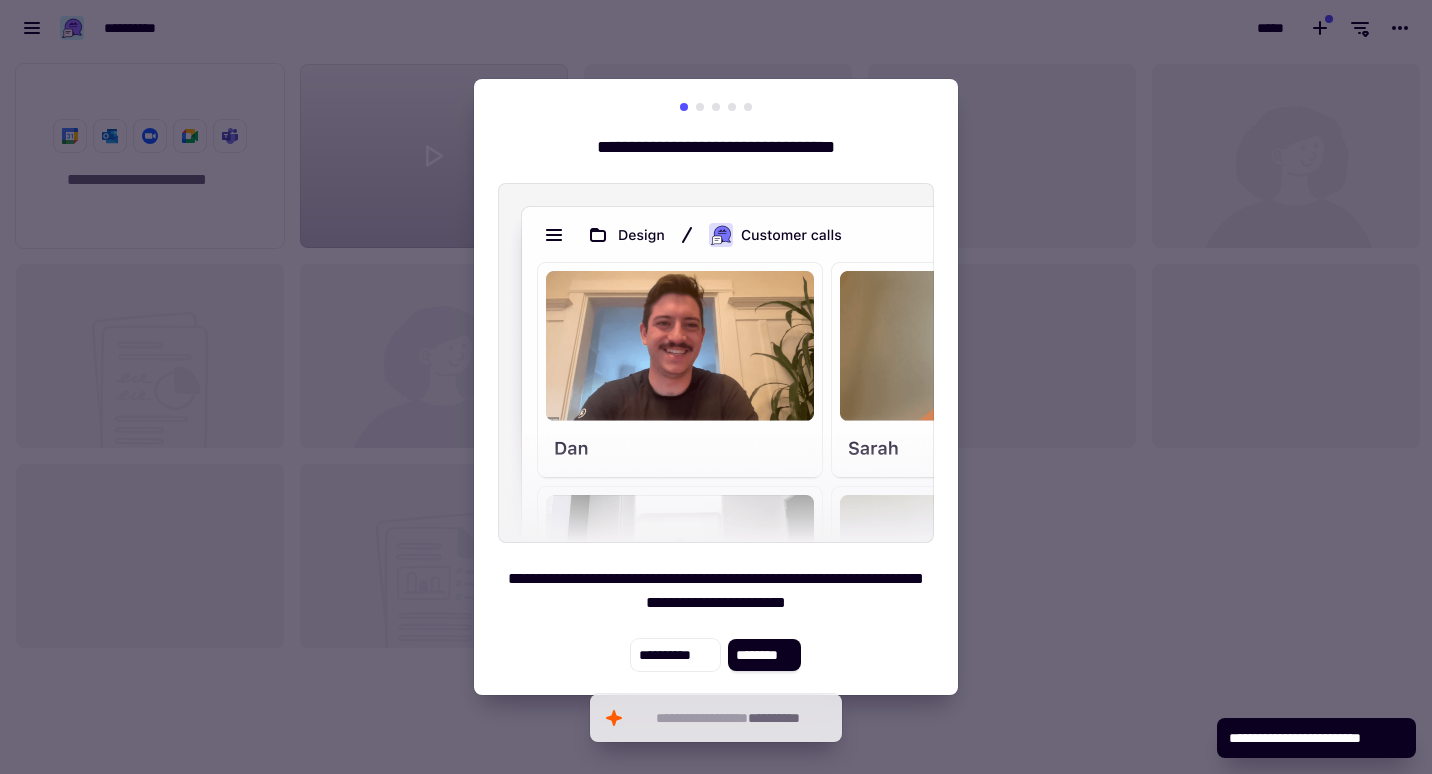 scroll, scrollTop: 16, scrollLeft: 16, axis: both 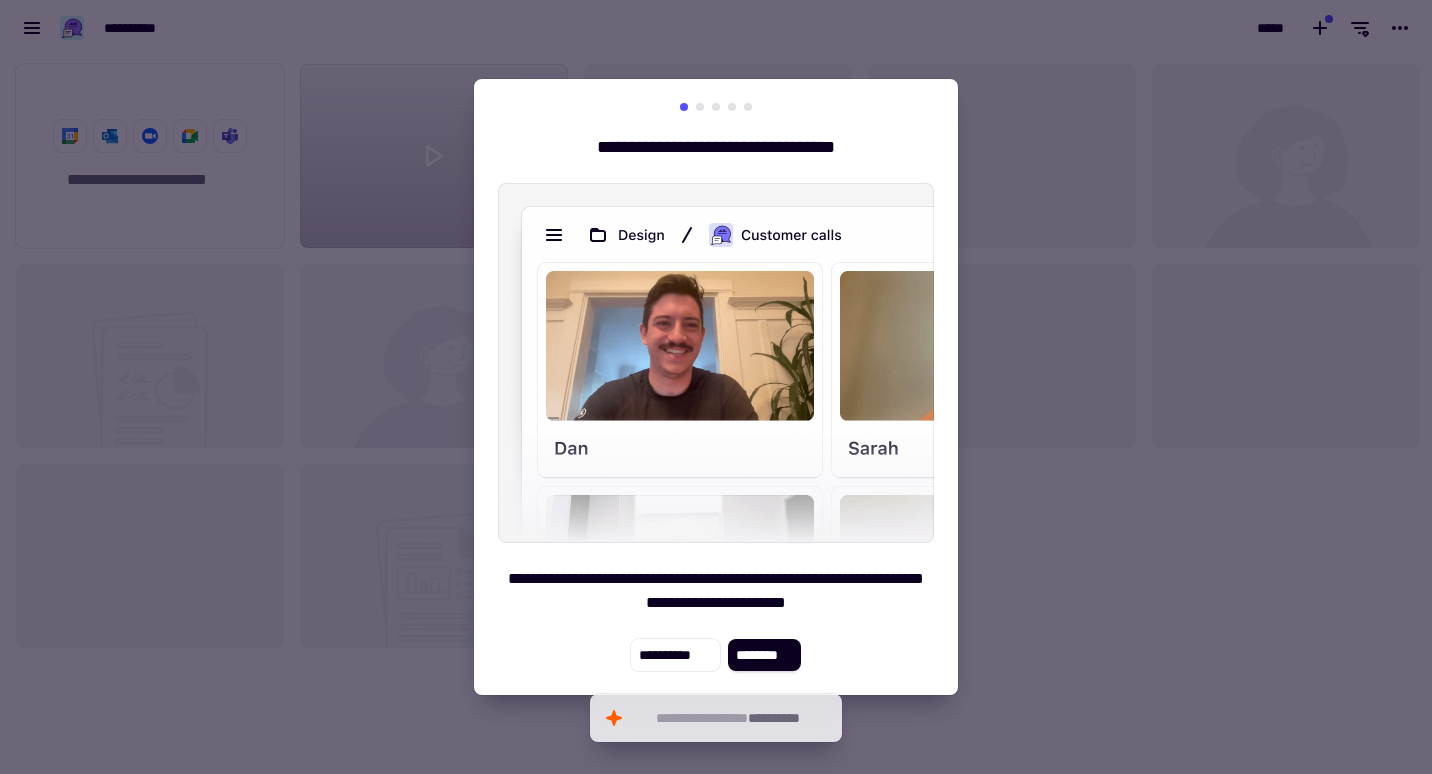 click at bounding box center (716, 387) 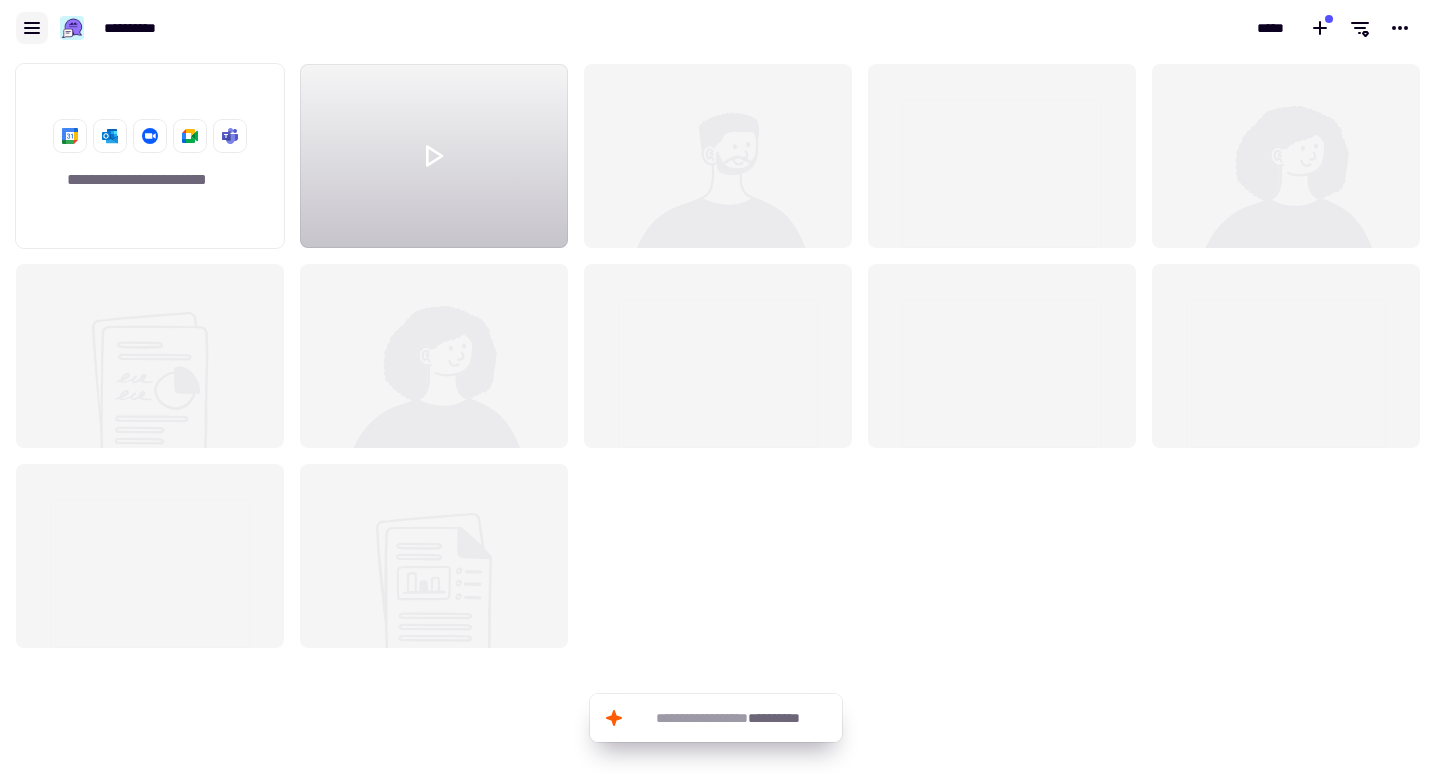click 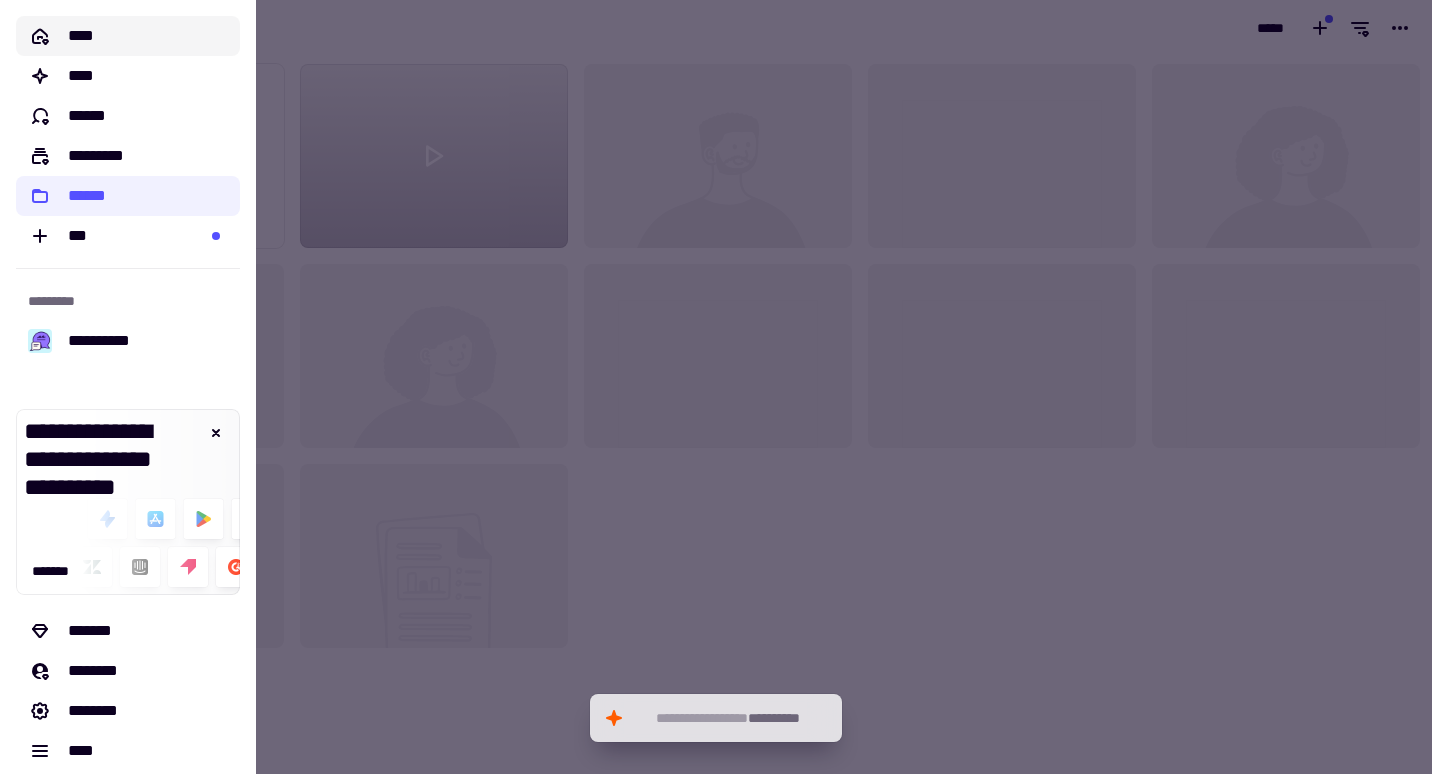click on "****" 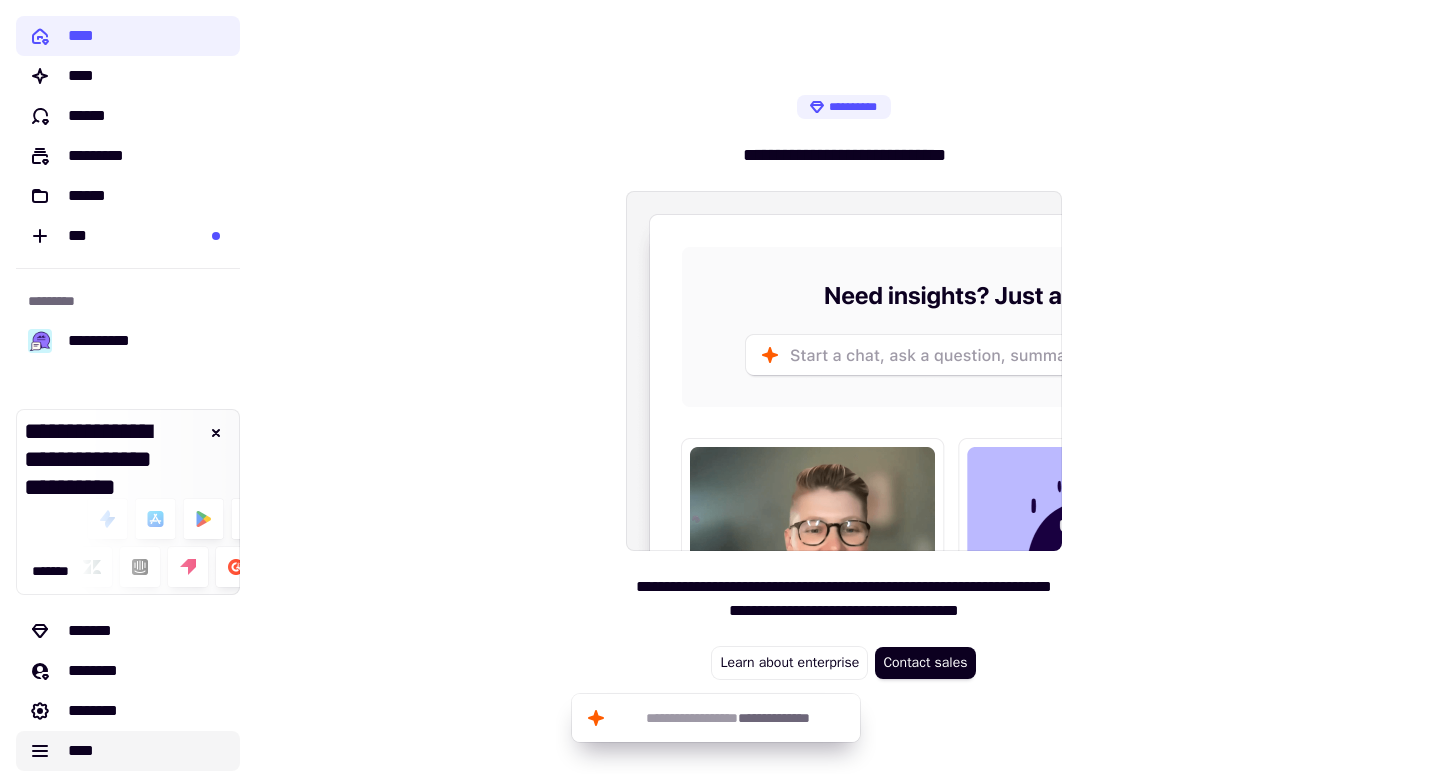 click on "****" 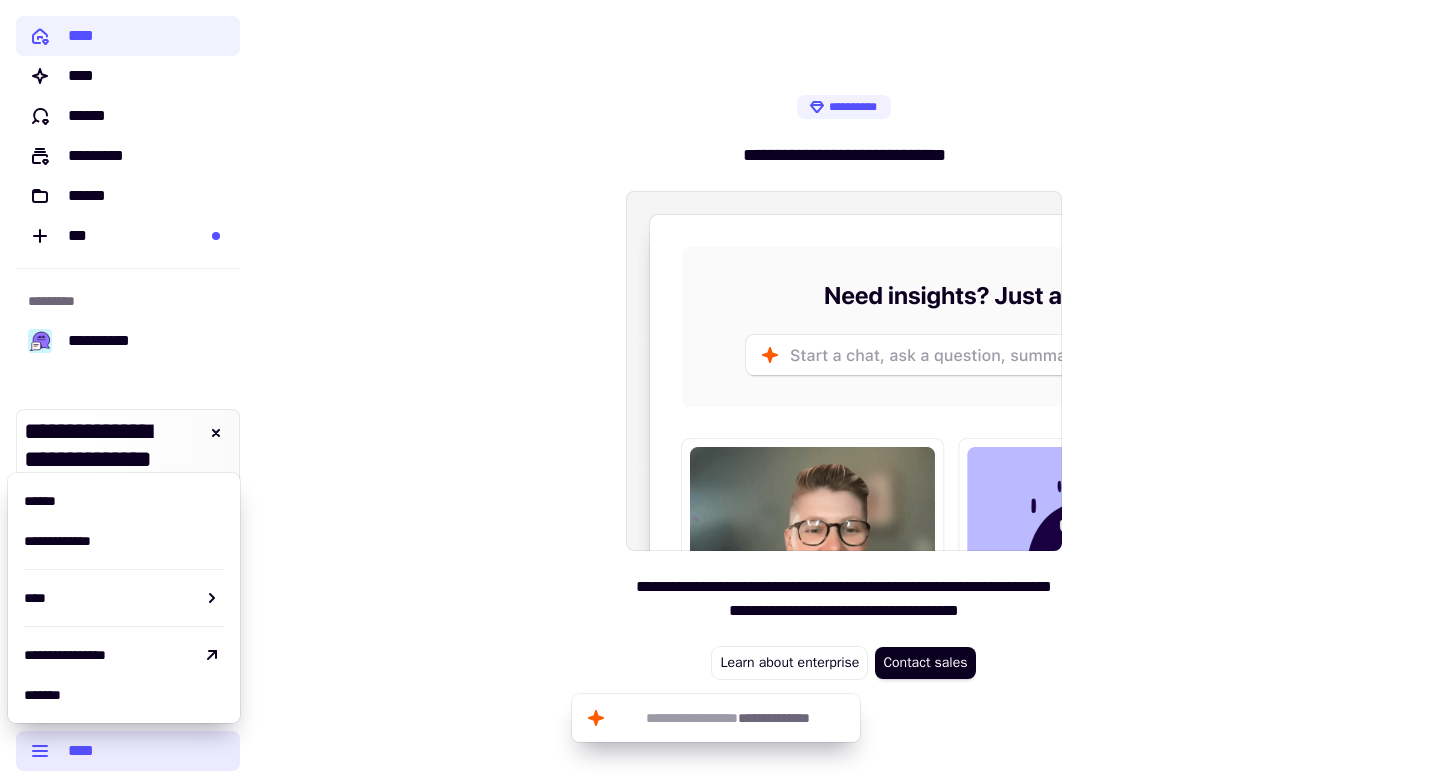 click on "****" 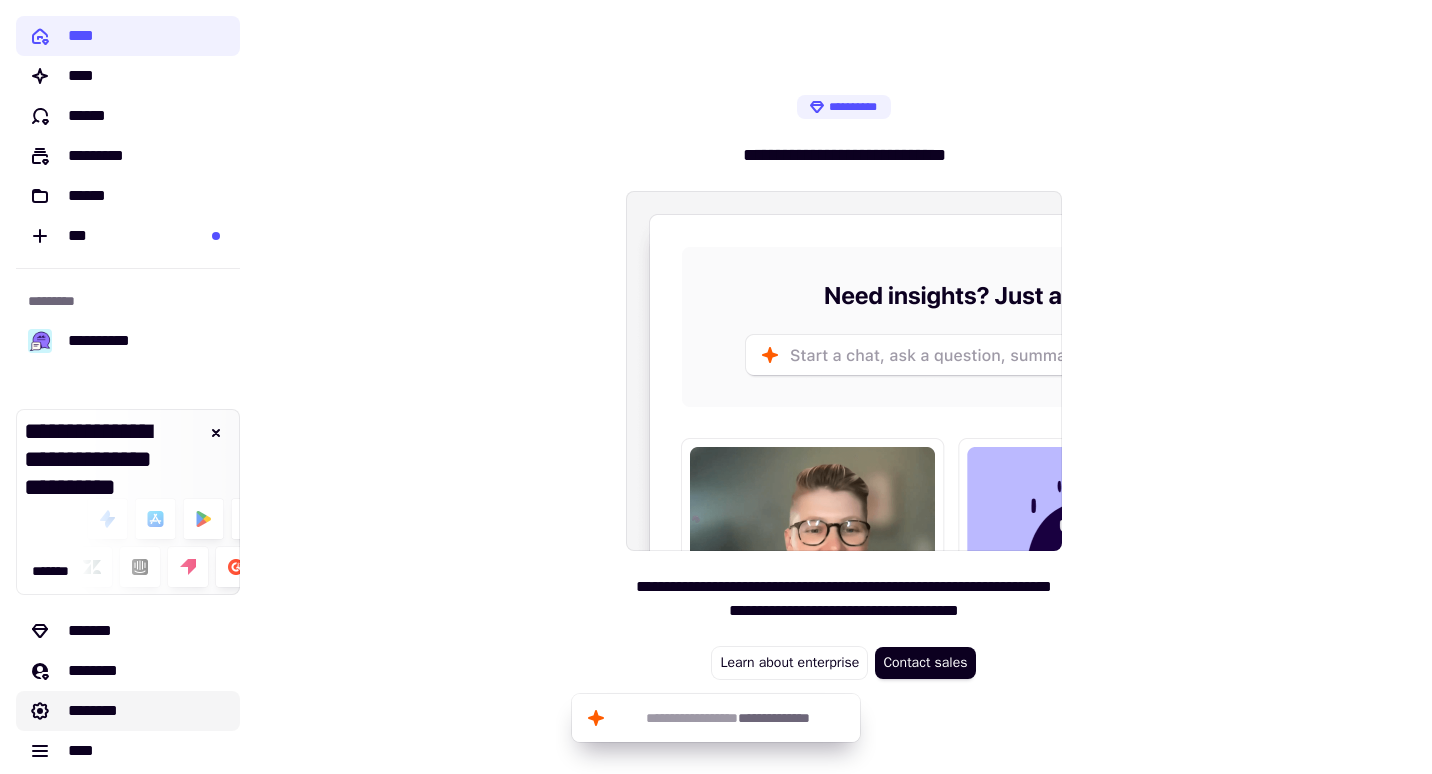 click on "********" 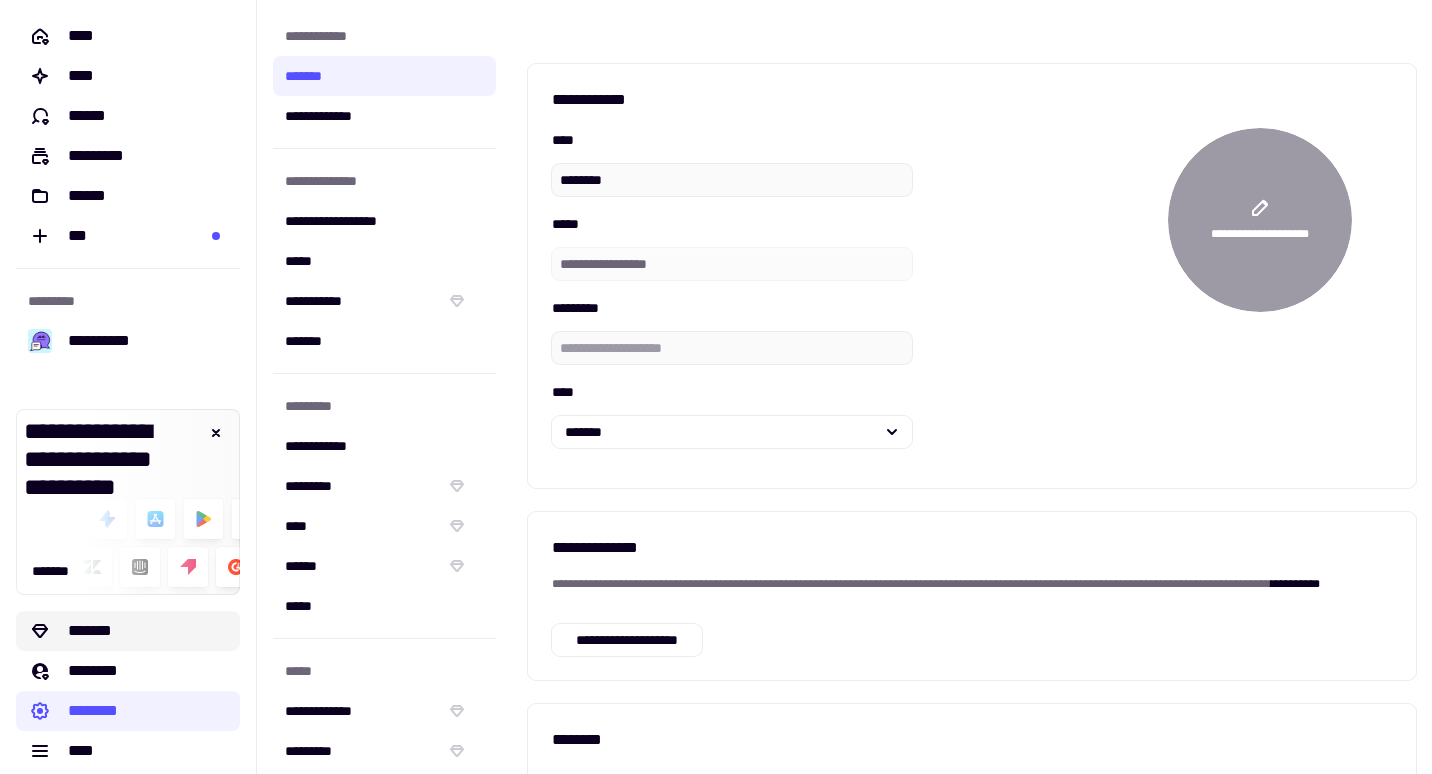 click on "*******" 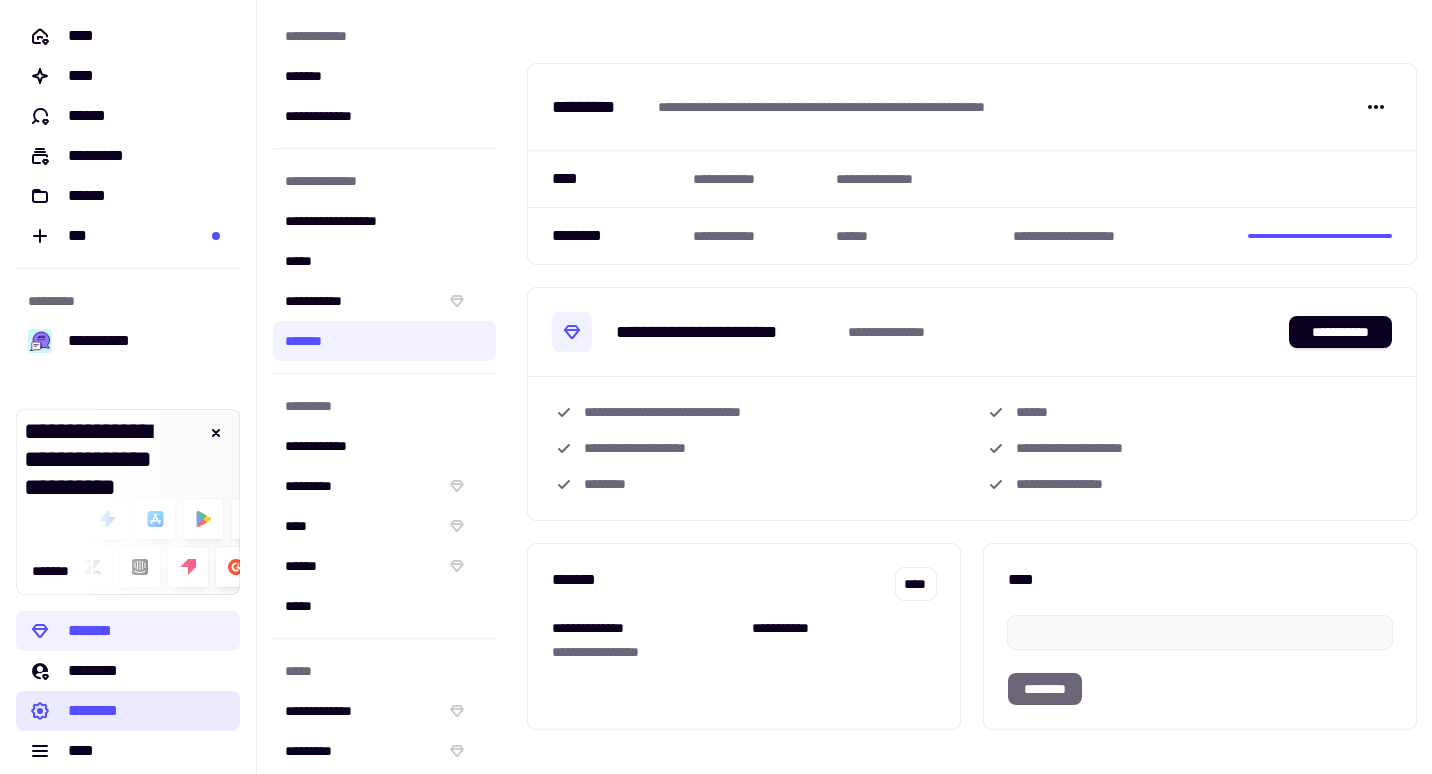 click on "********" 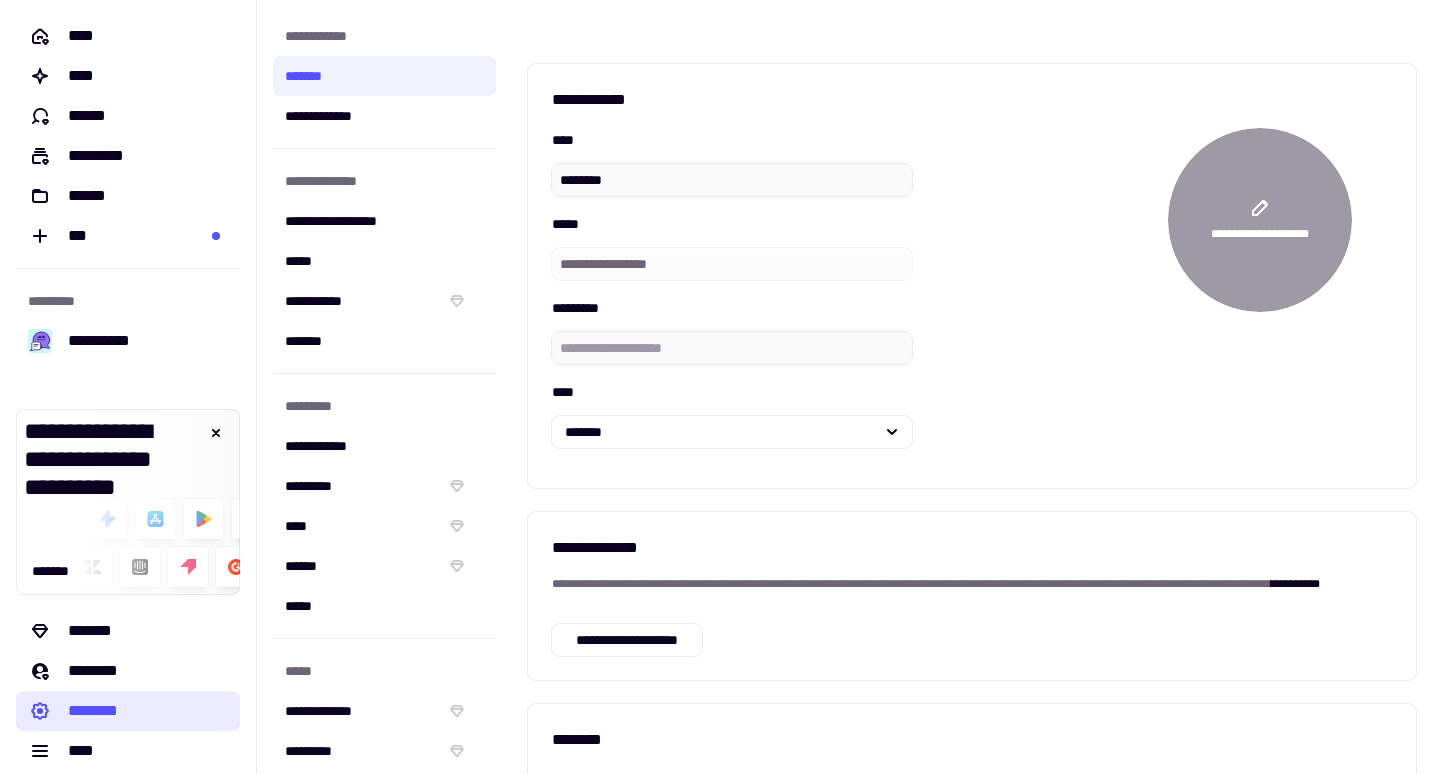 click on "********" 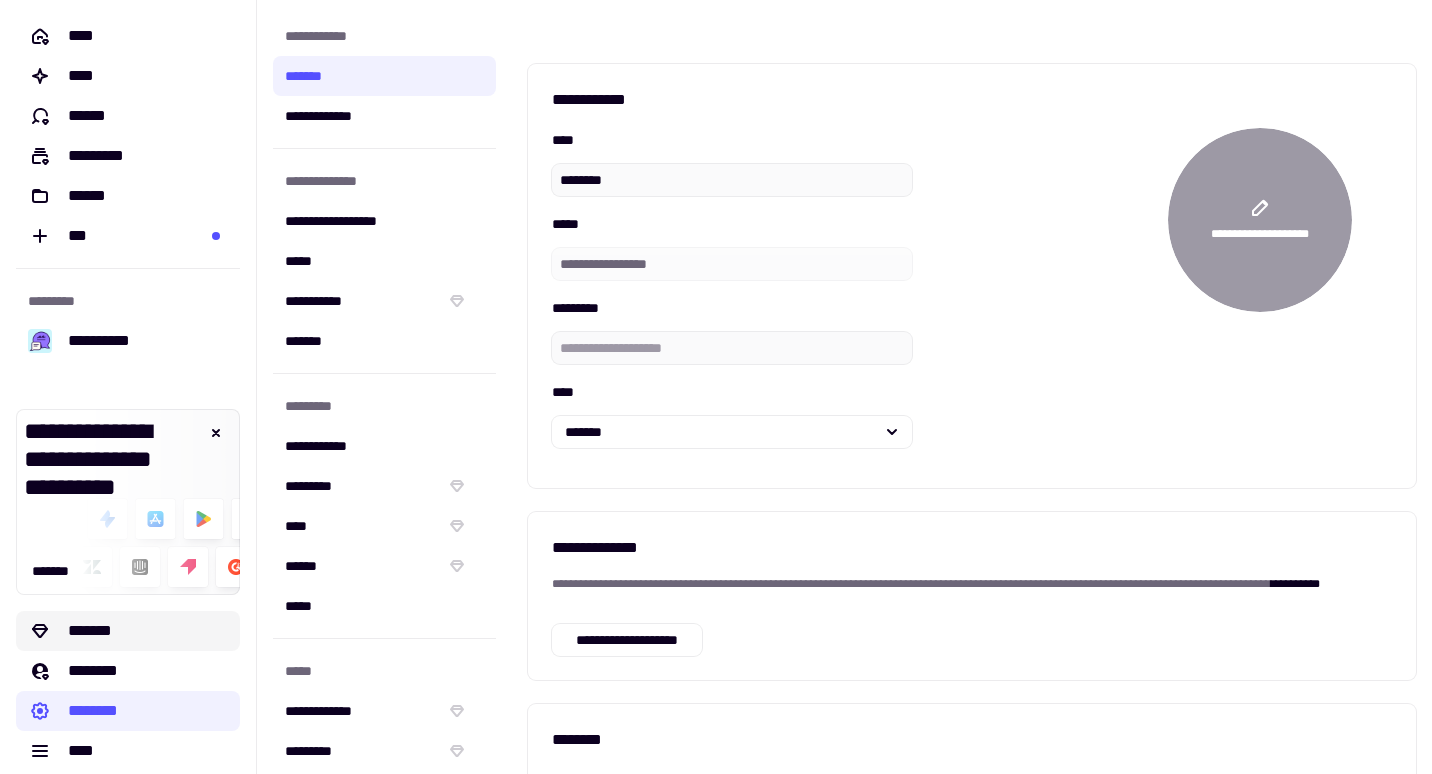 click on "*******" 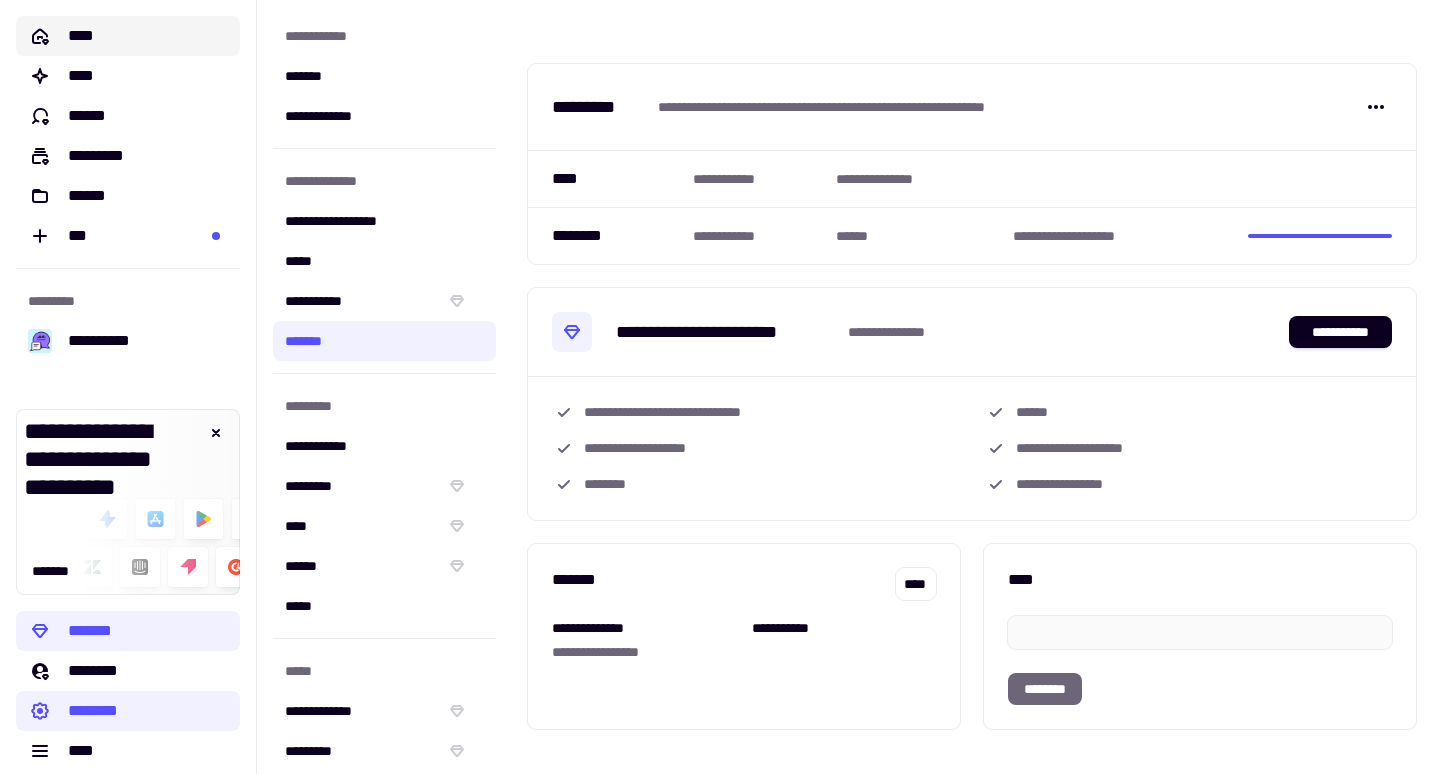 click on "****" 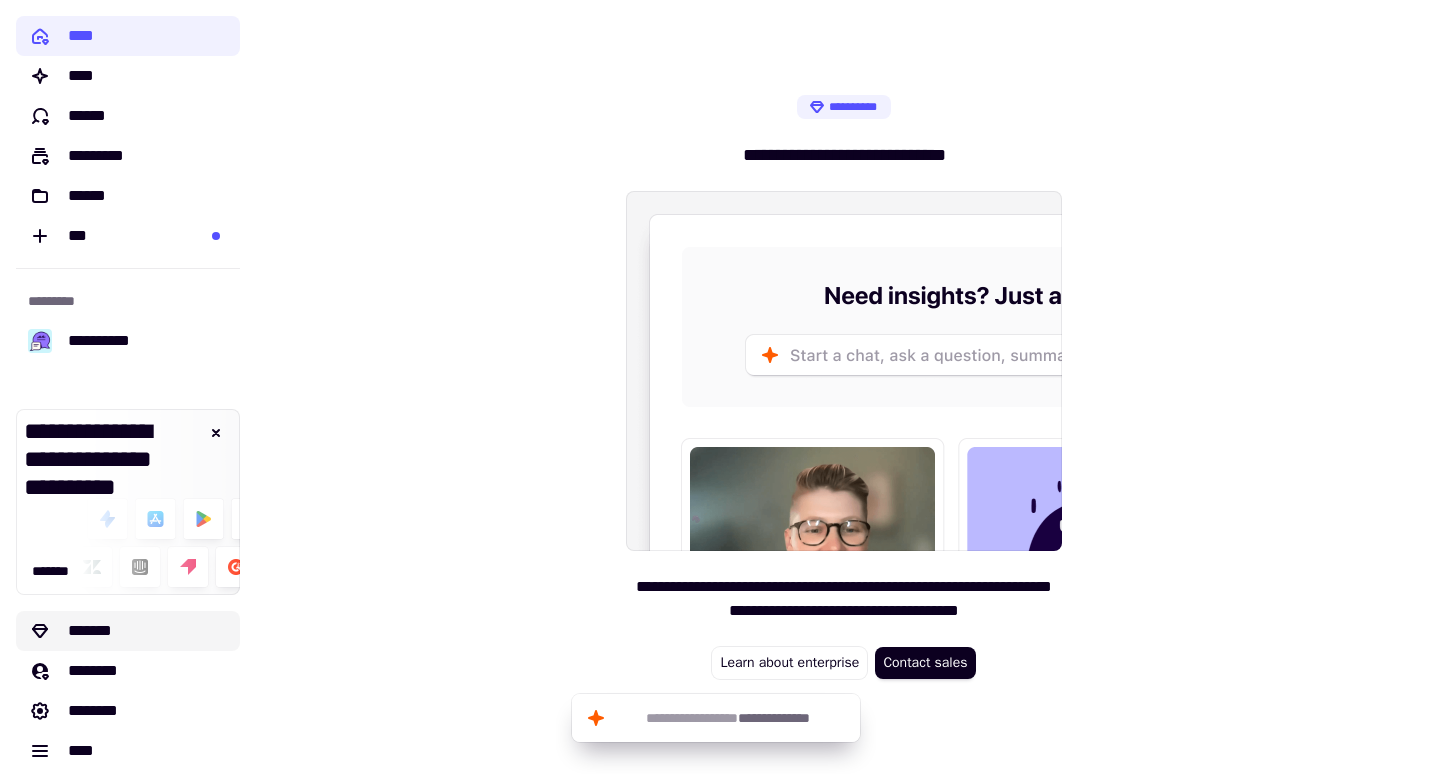 click on "*******" 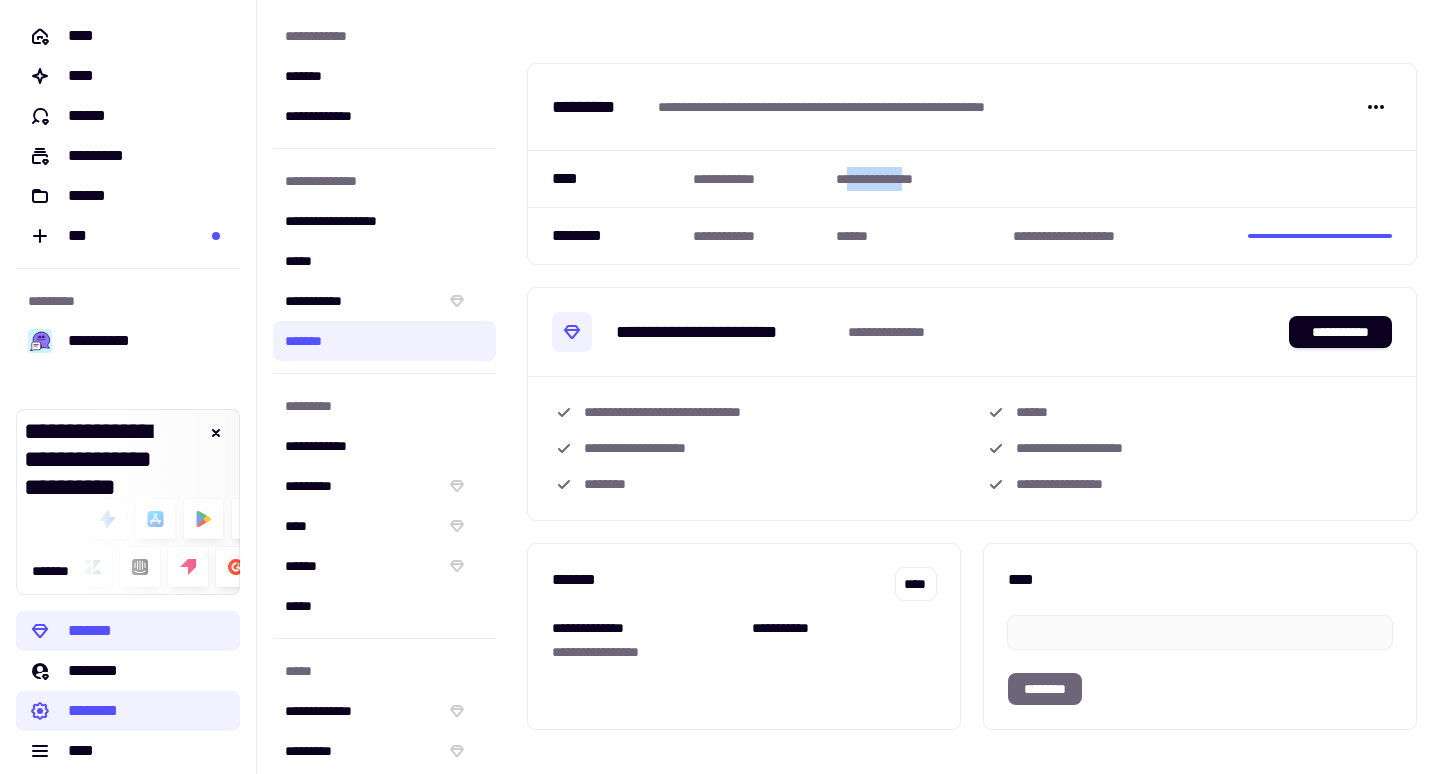 drag, startPoint x: 828, startPoint y: 175, endPoint x: 893, endPoint y: 176, distance: 65.00769 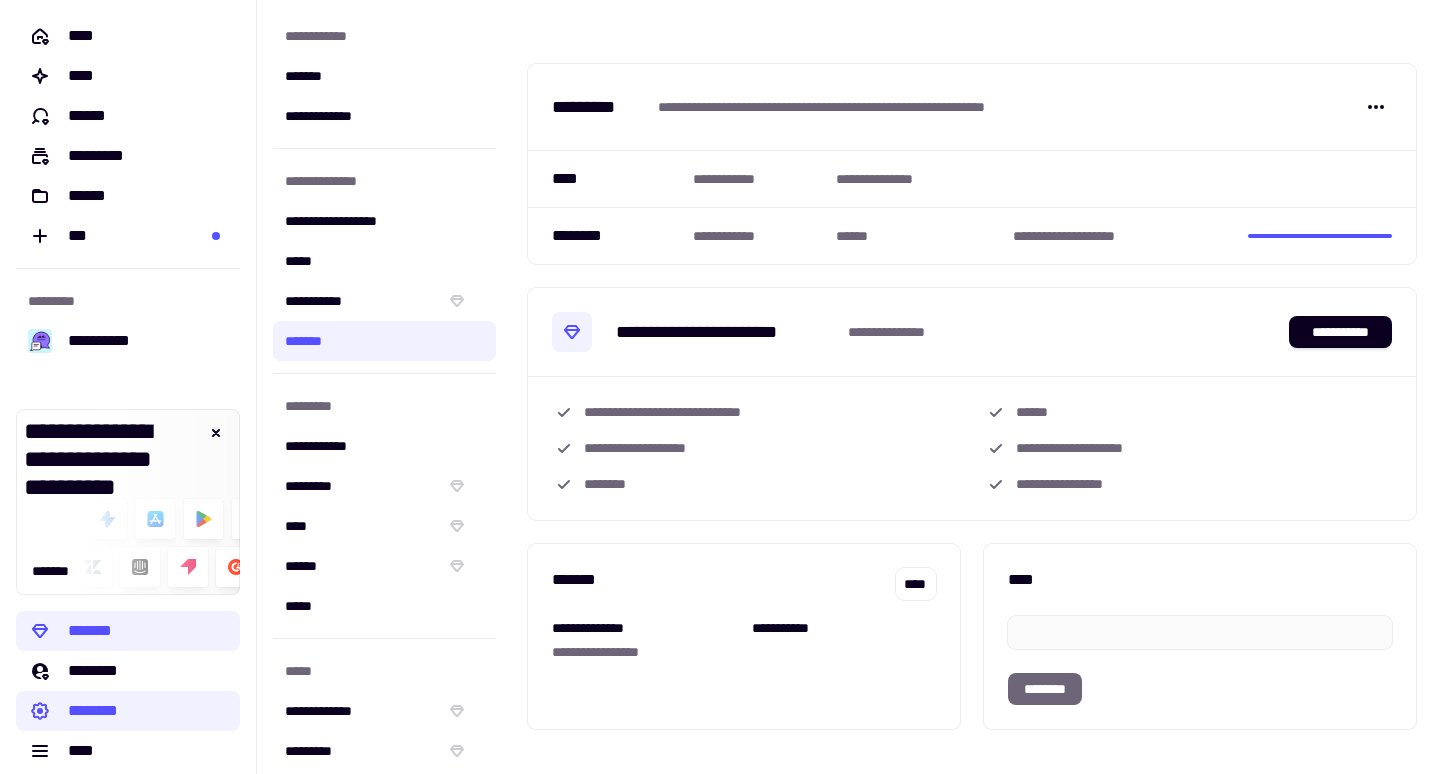 drag, startPoint x: 893, startPoint y: 176, endPoint x: 1004, endPoint y: 179, distance: 111.040535 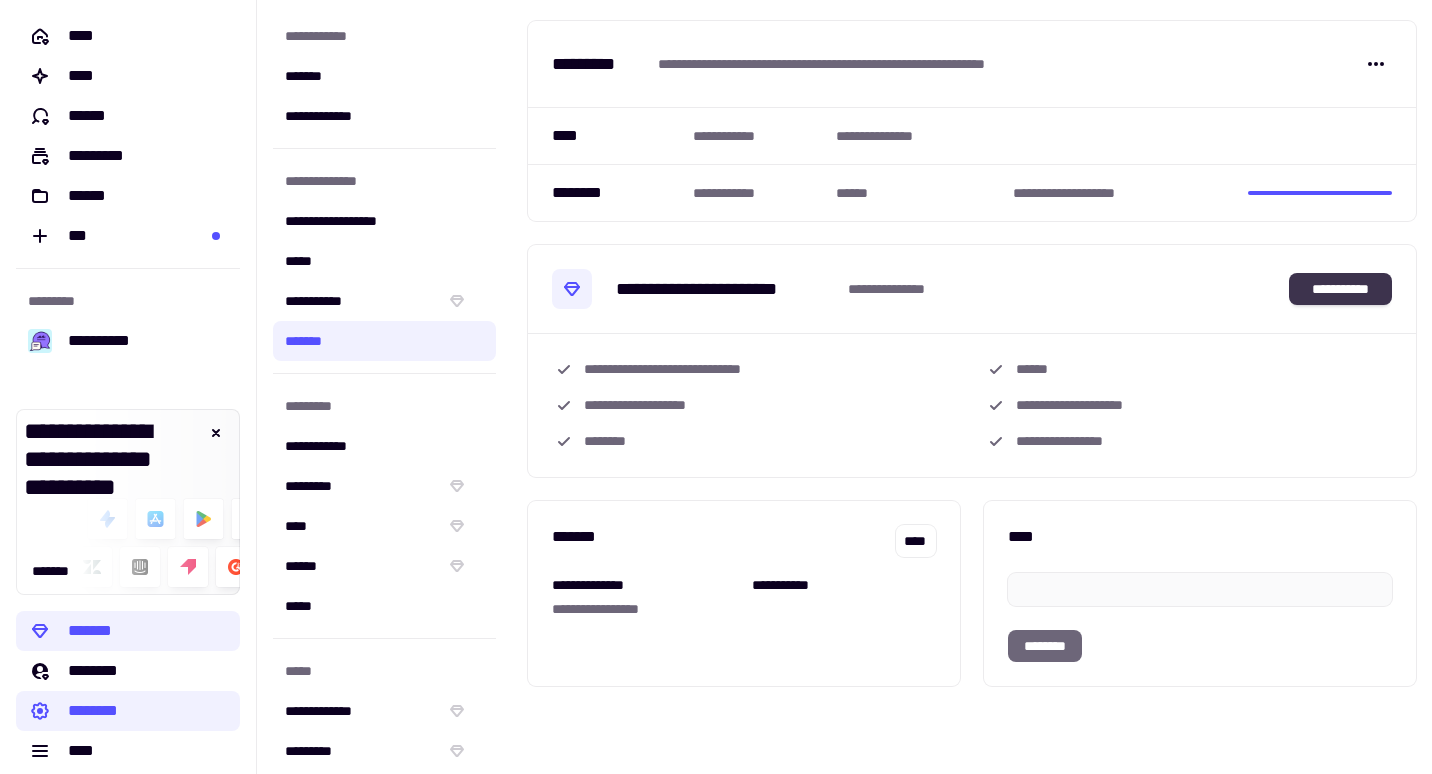 click on "**********" 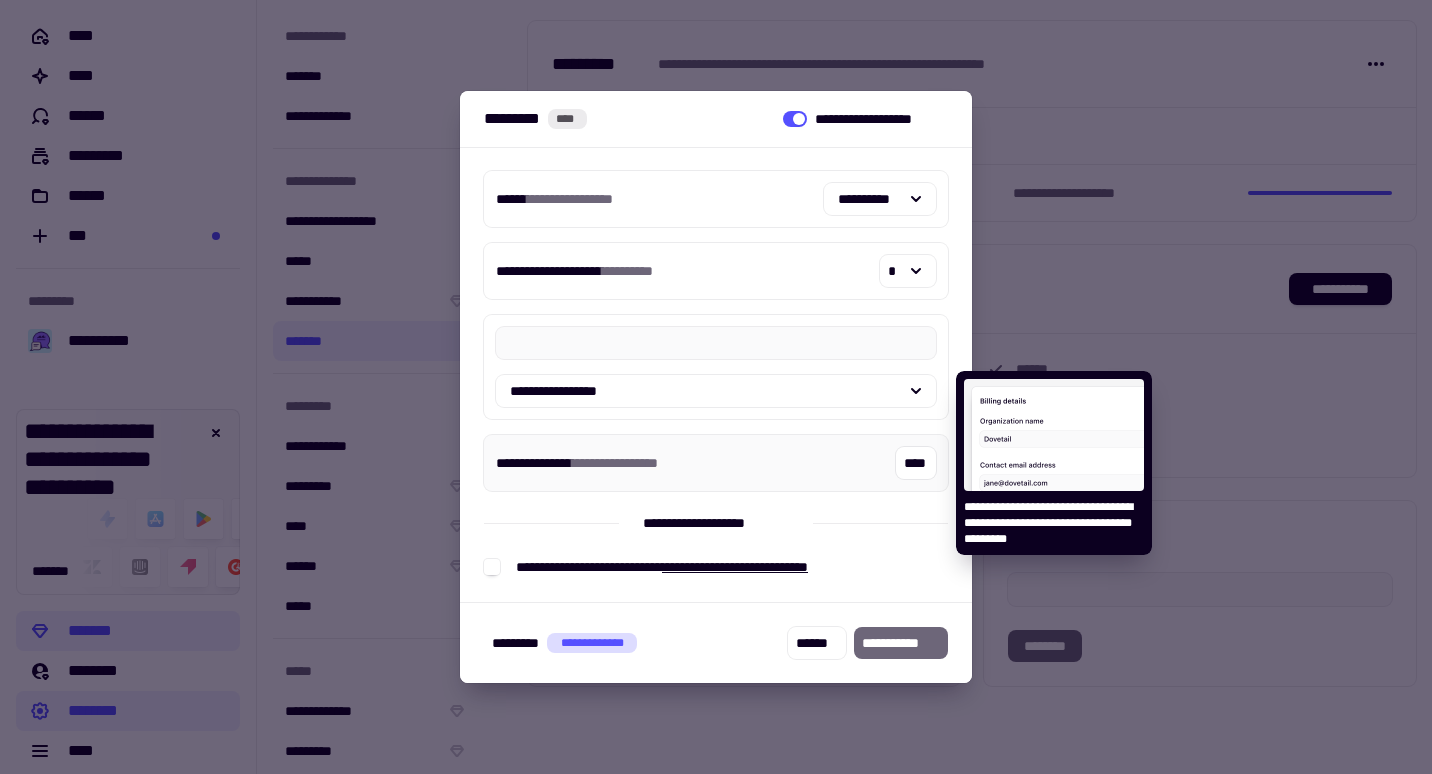click on "**********" at bounding box center (615, 463) 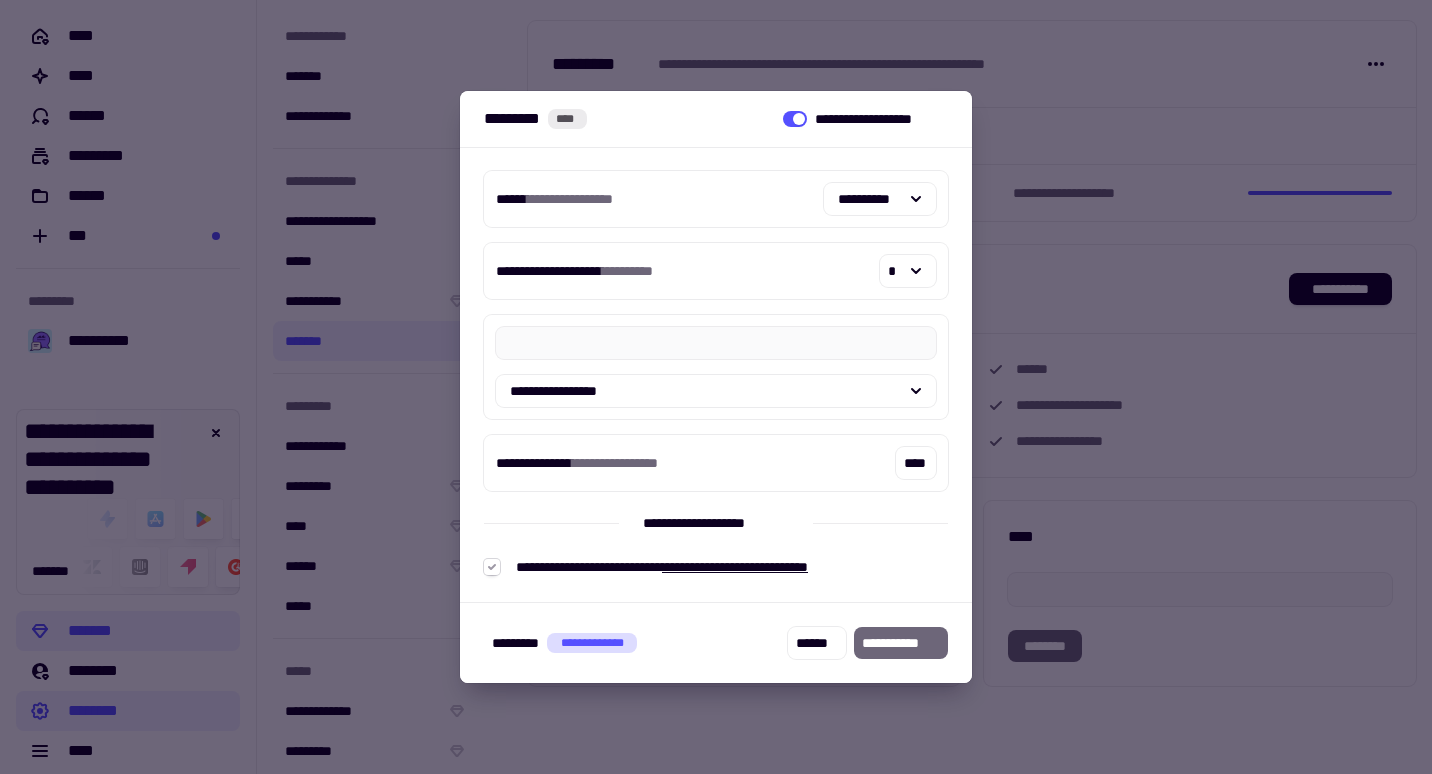 click 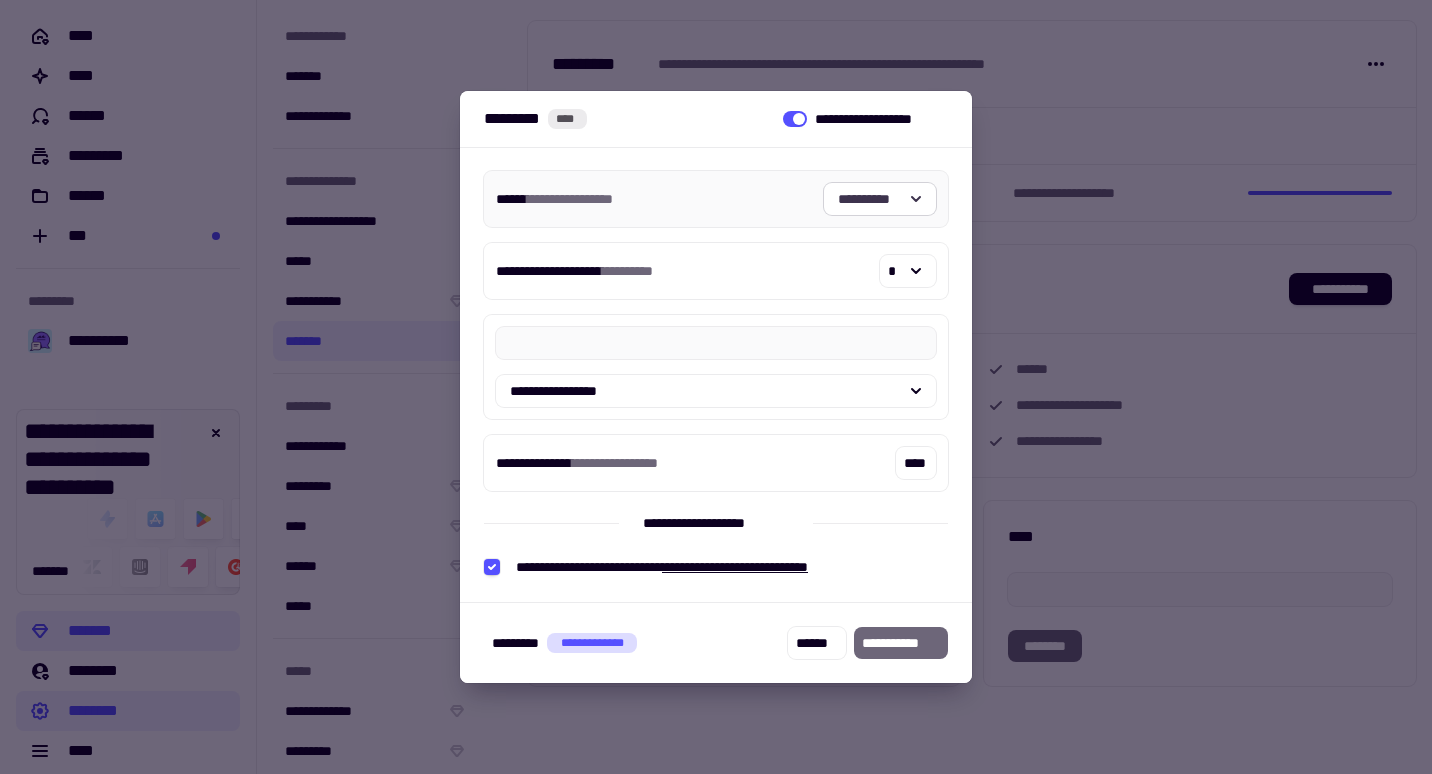 click on "**********" 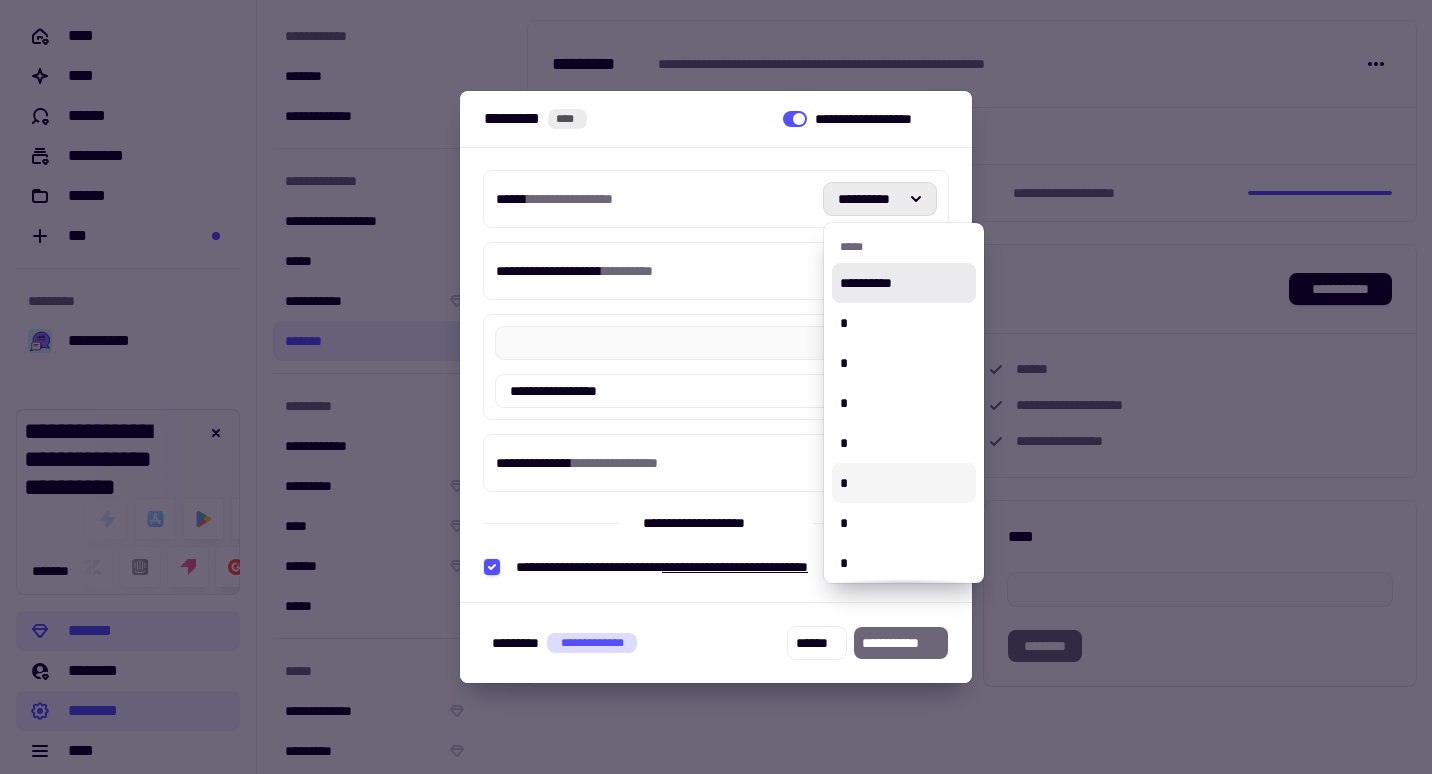 click on "*" at bounding box center (904, 483) 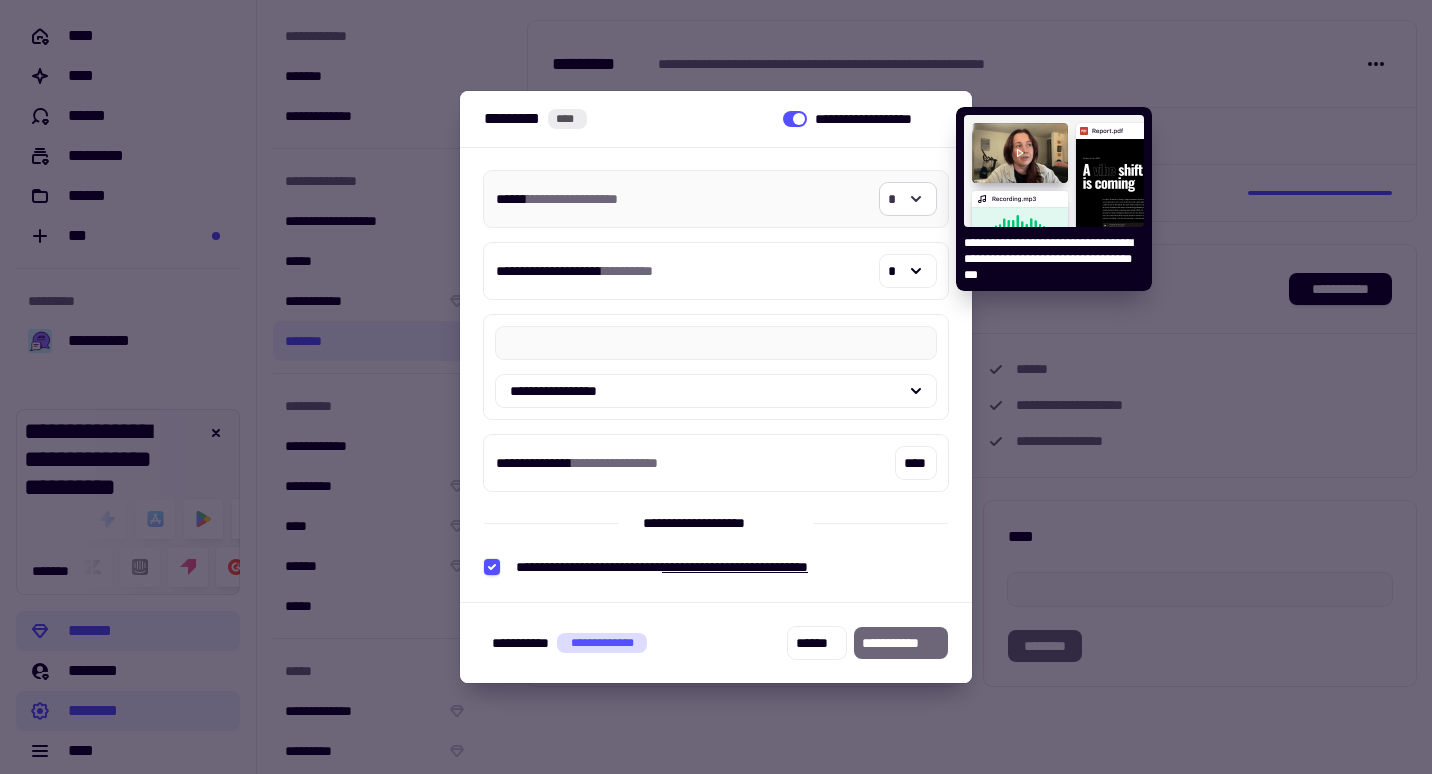 click on "*" 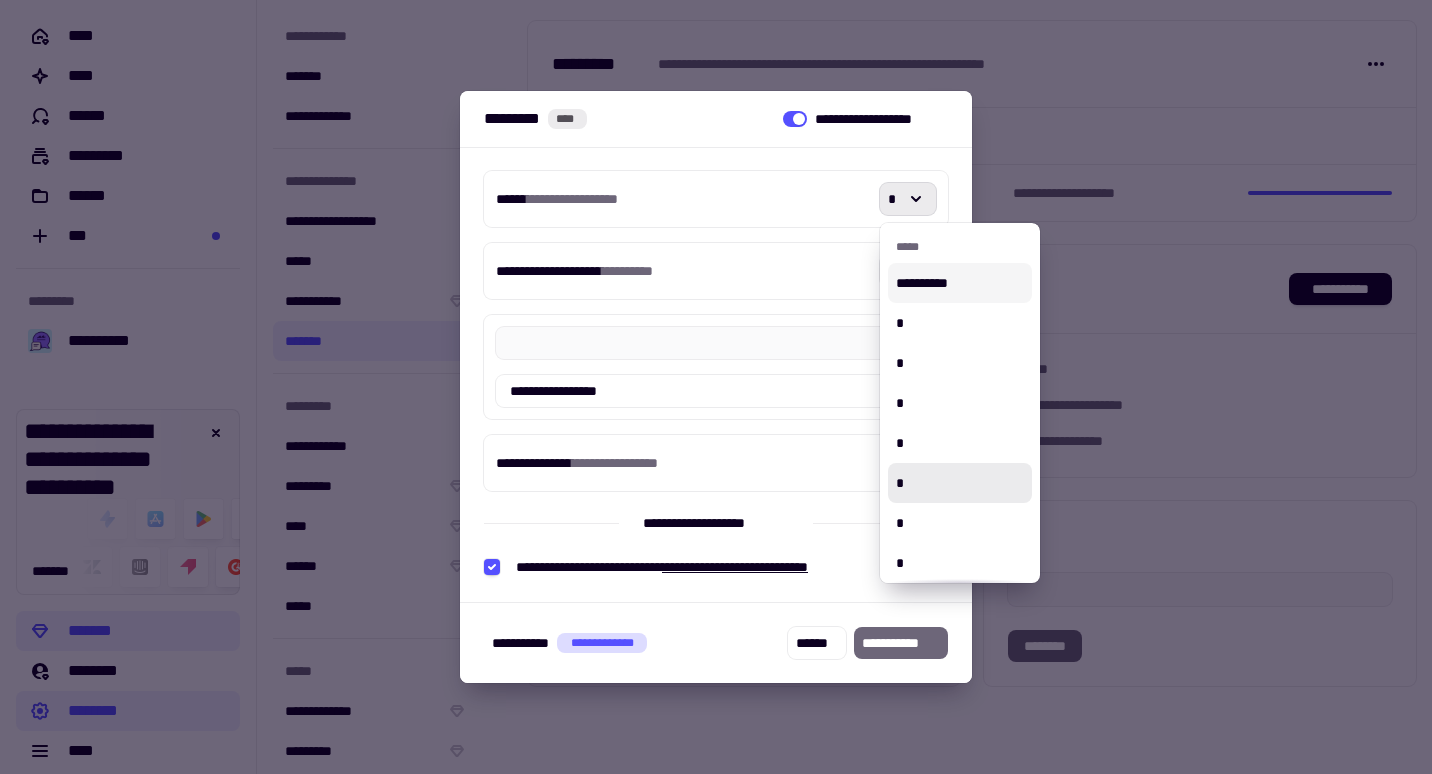 click on "**********" at bounding box center (960, 283) 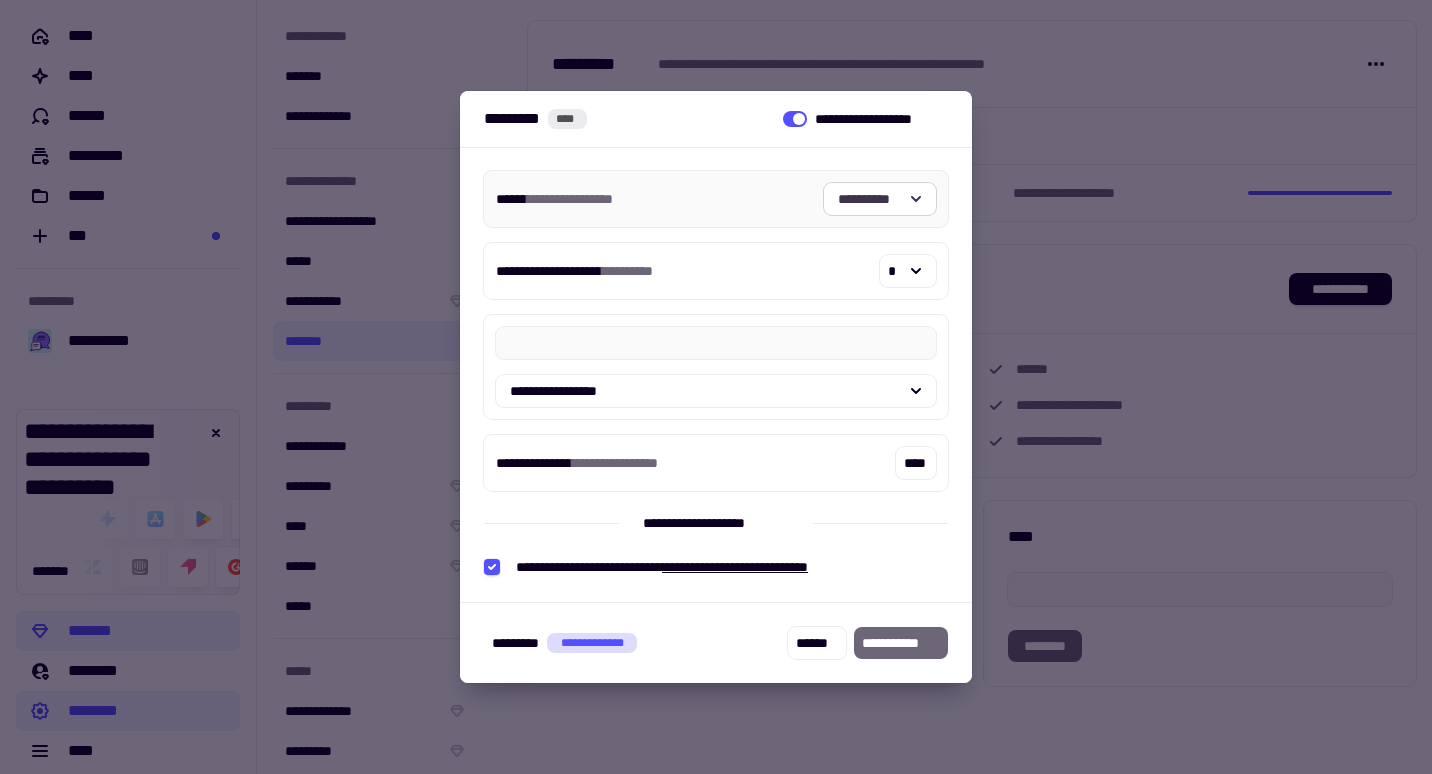 click on "**********" 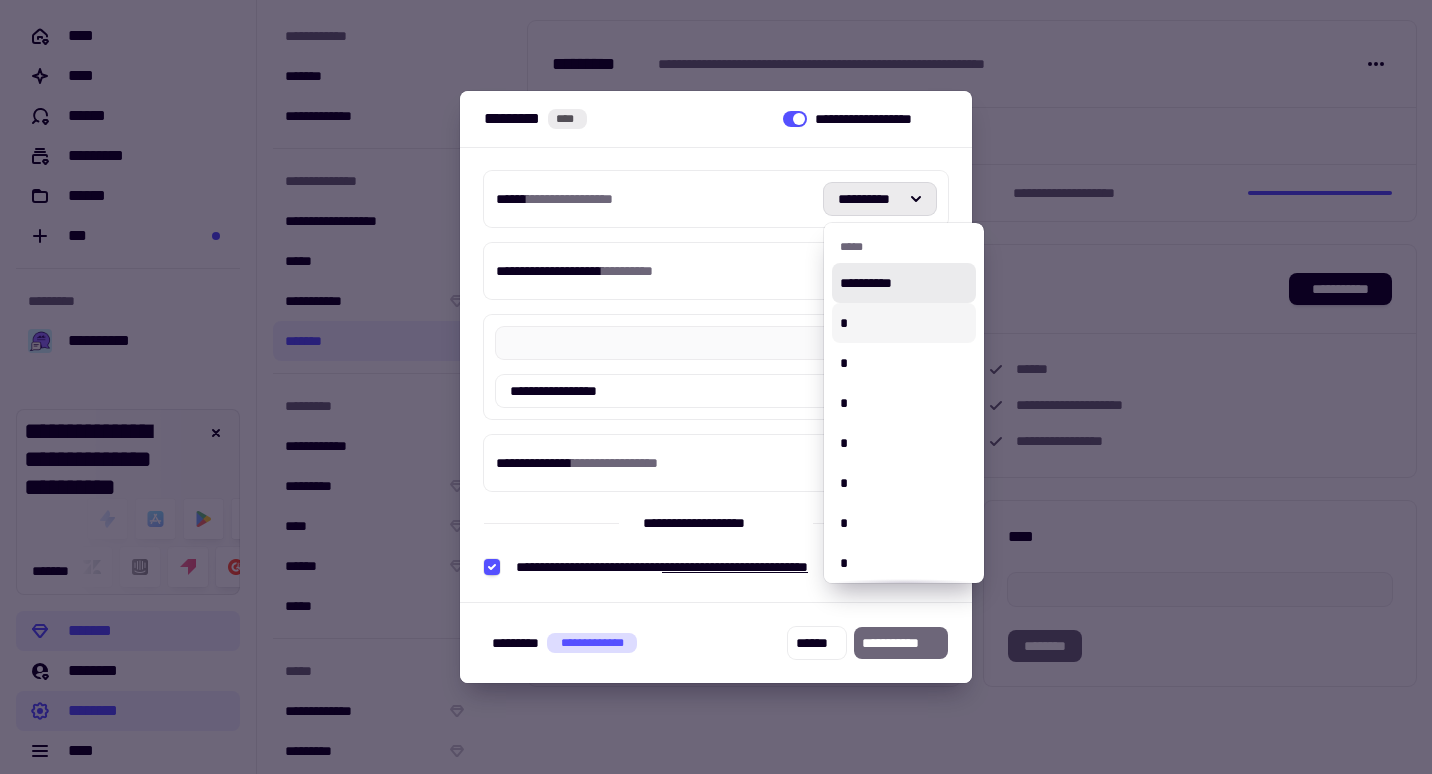 click on "*" at bounding box center [904, 323] 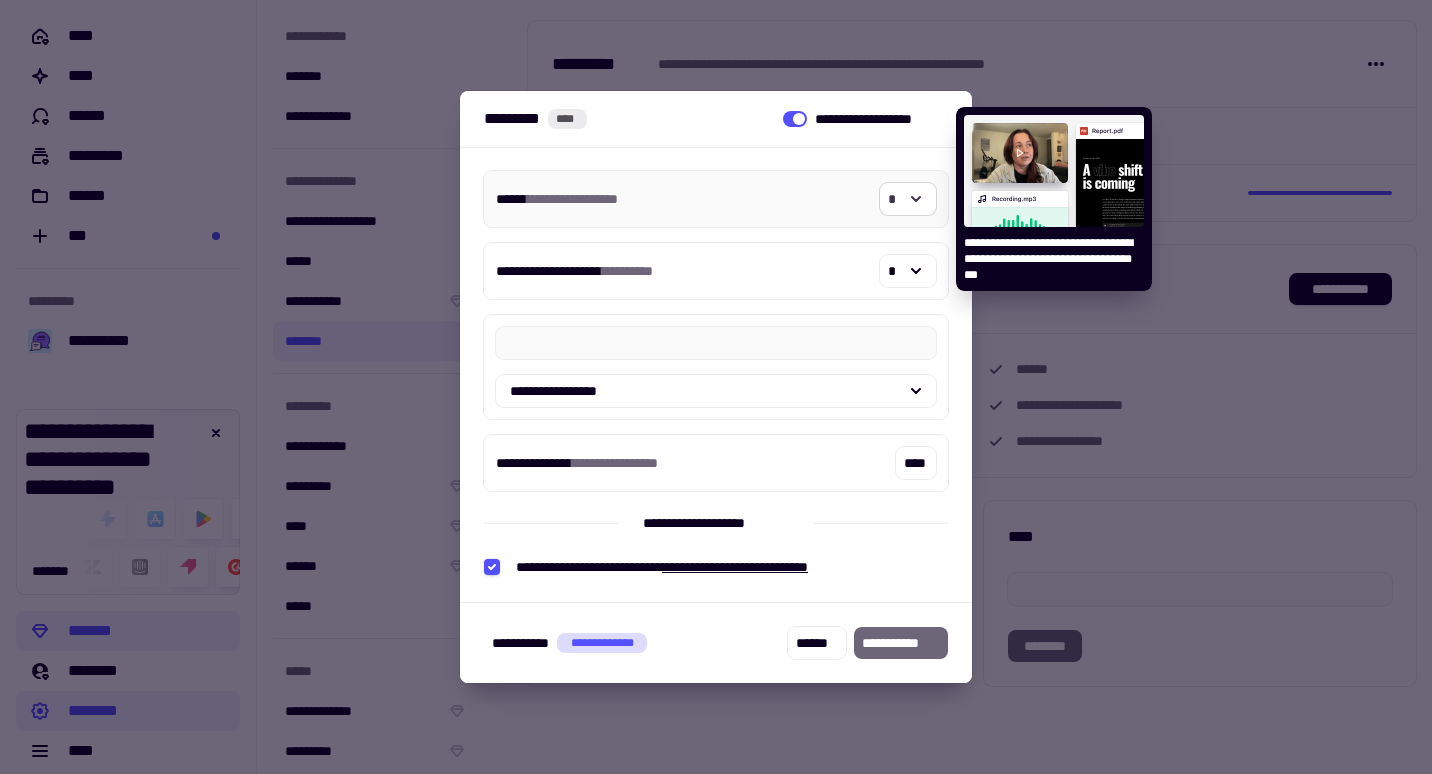 click 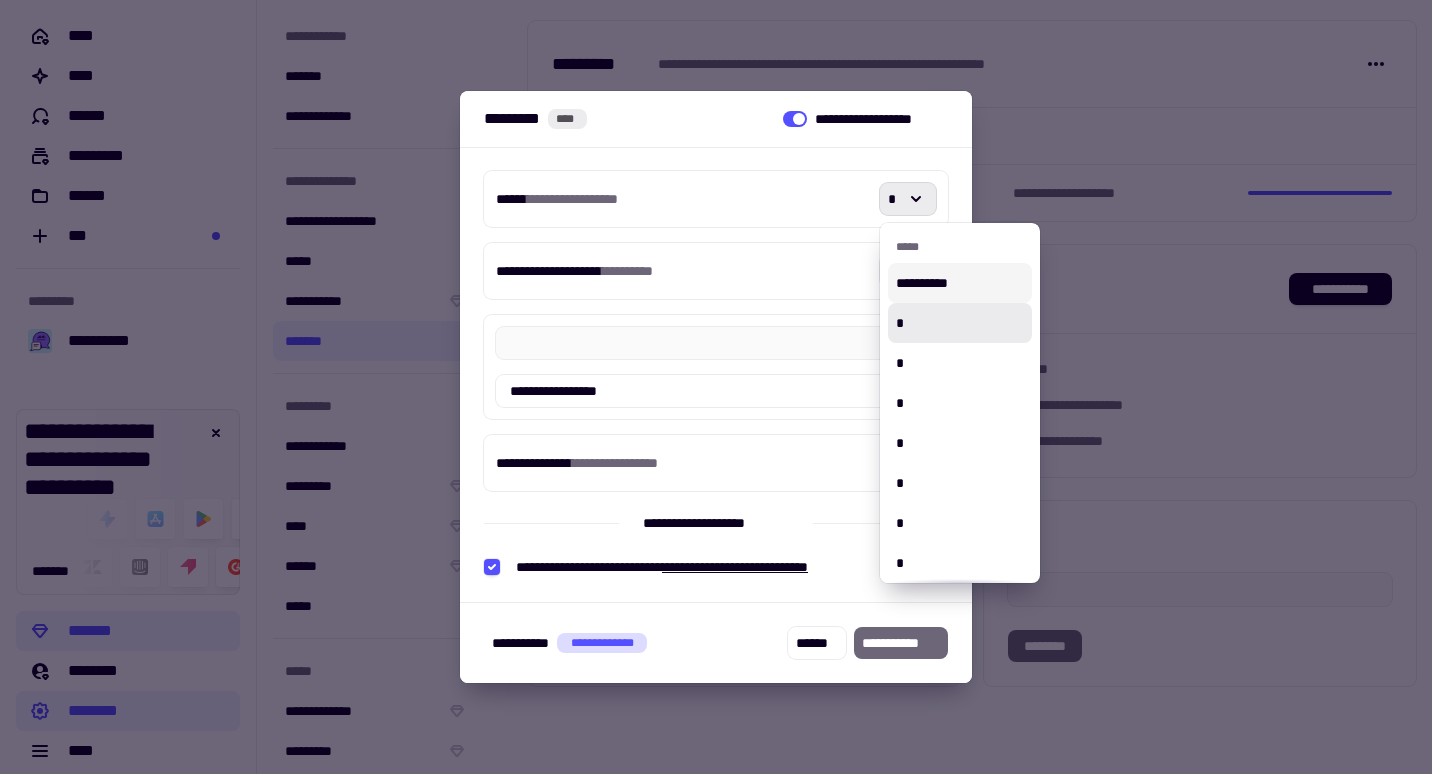 click on "**********" at bounding box center (960, 283) 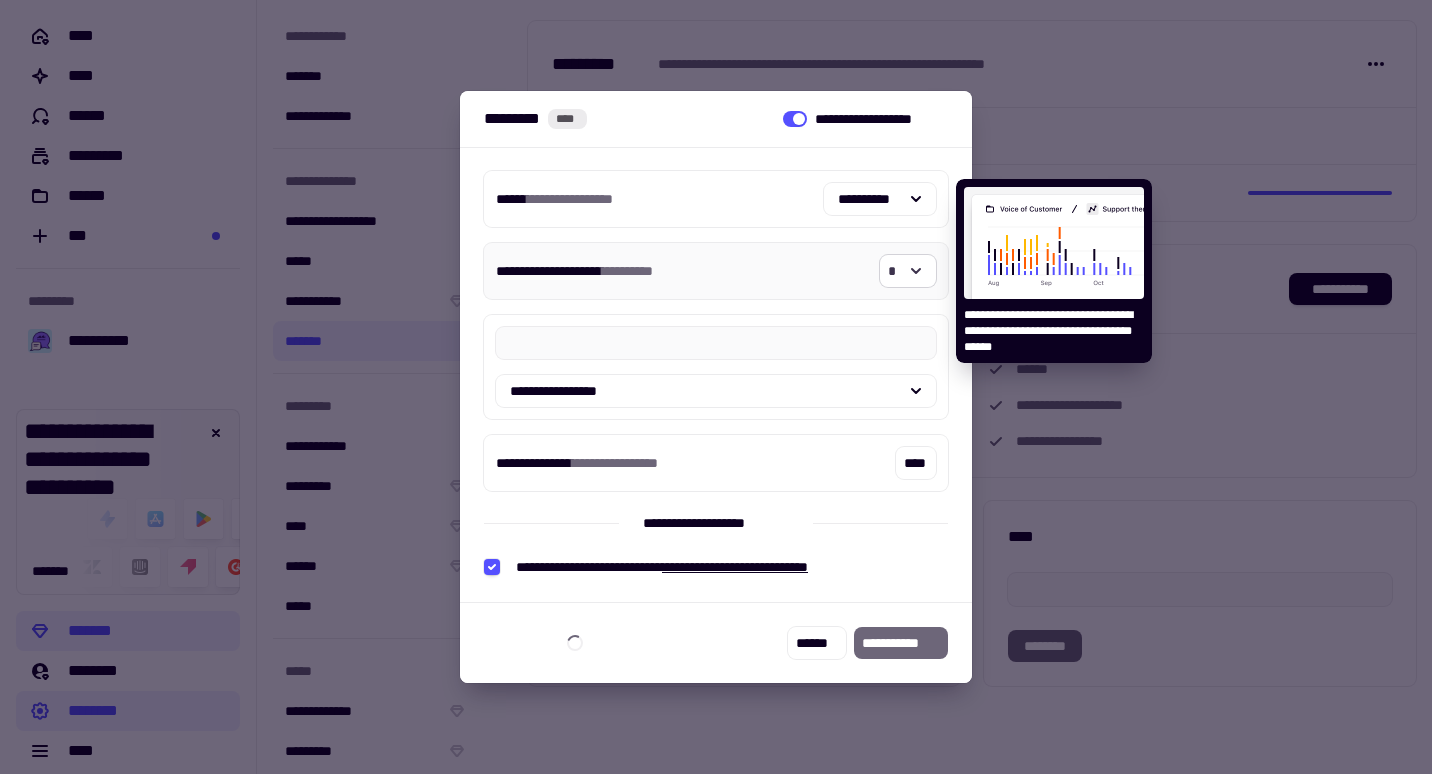 click 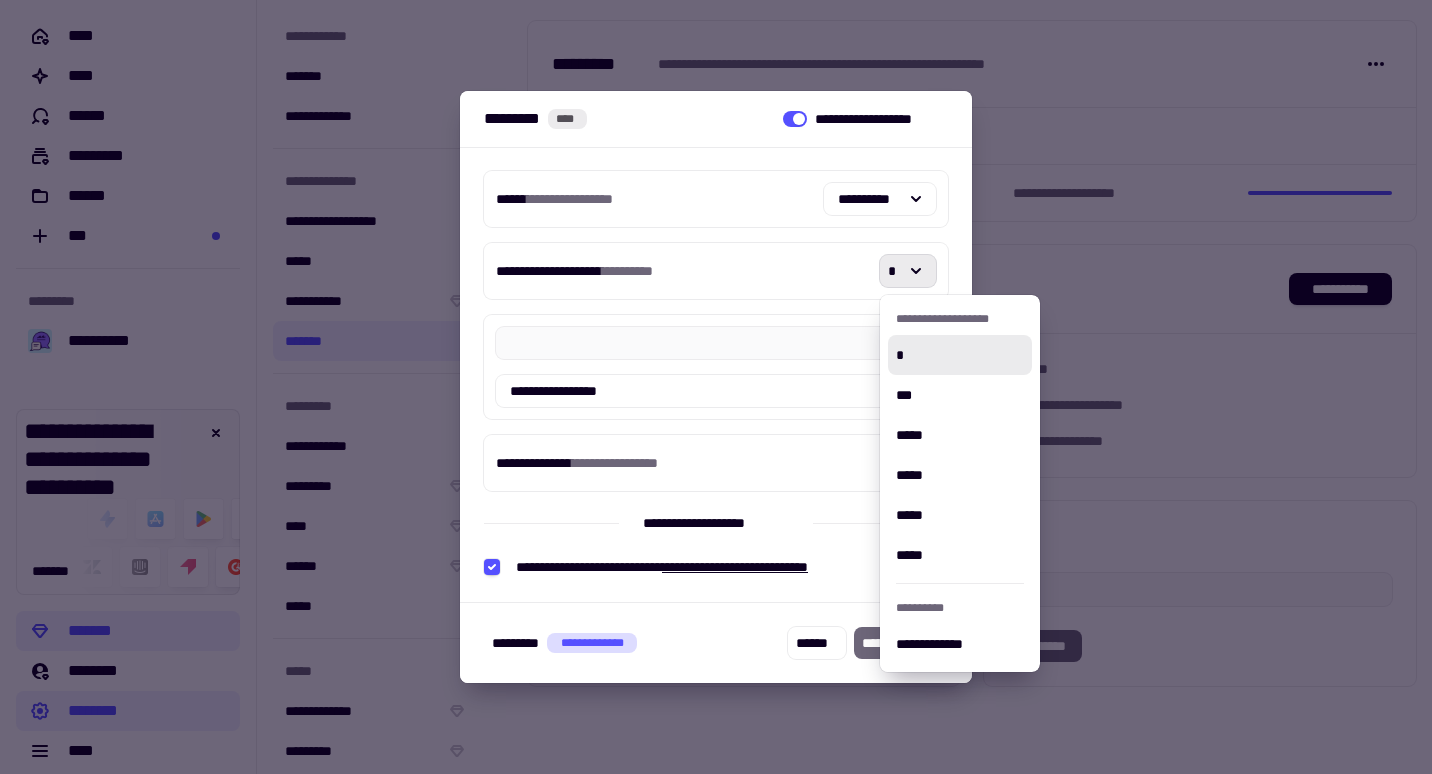 click on "**********" at bounding box center (716, 119) 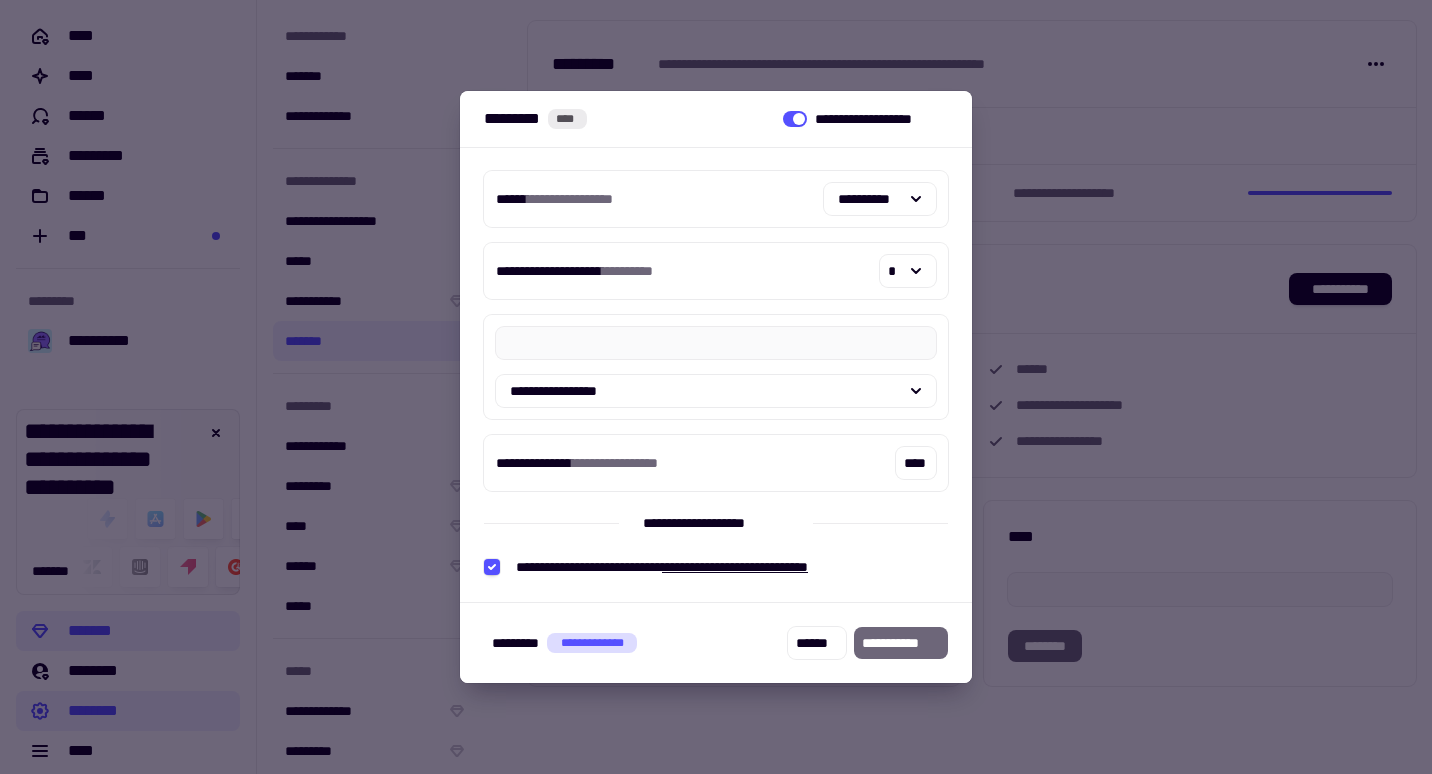 click at bounding box center (716, 387) 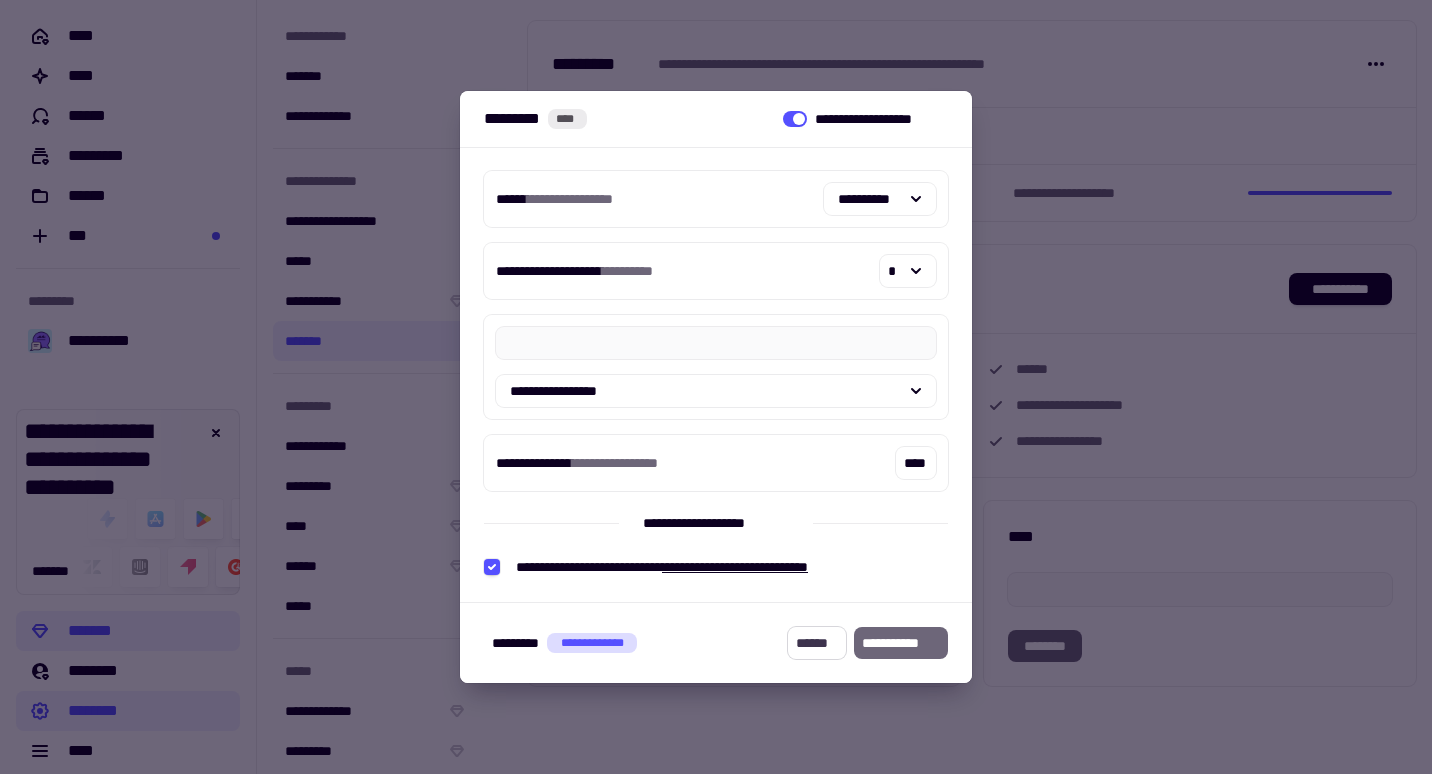 click on "******" at bounding box center (817, 643) 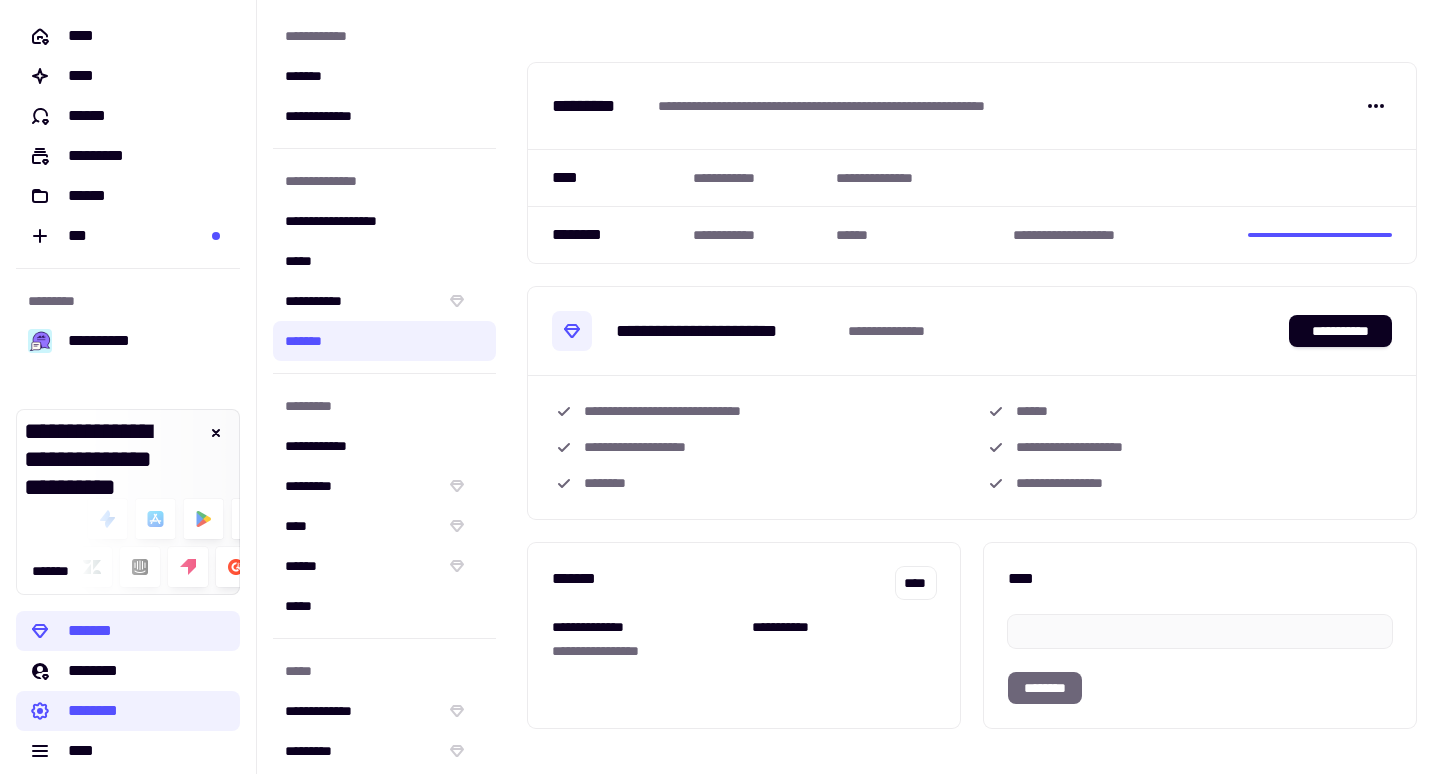 scroll, scrollTop: 0, scrollLeft: 0, axis: both 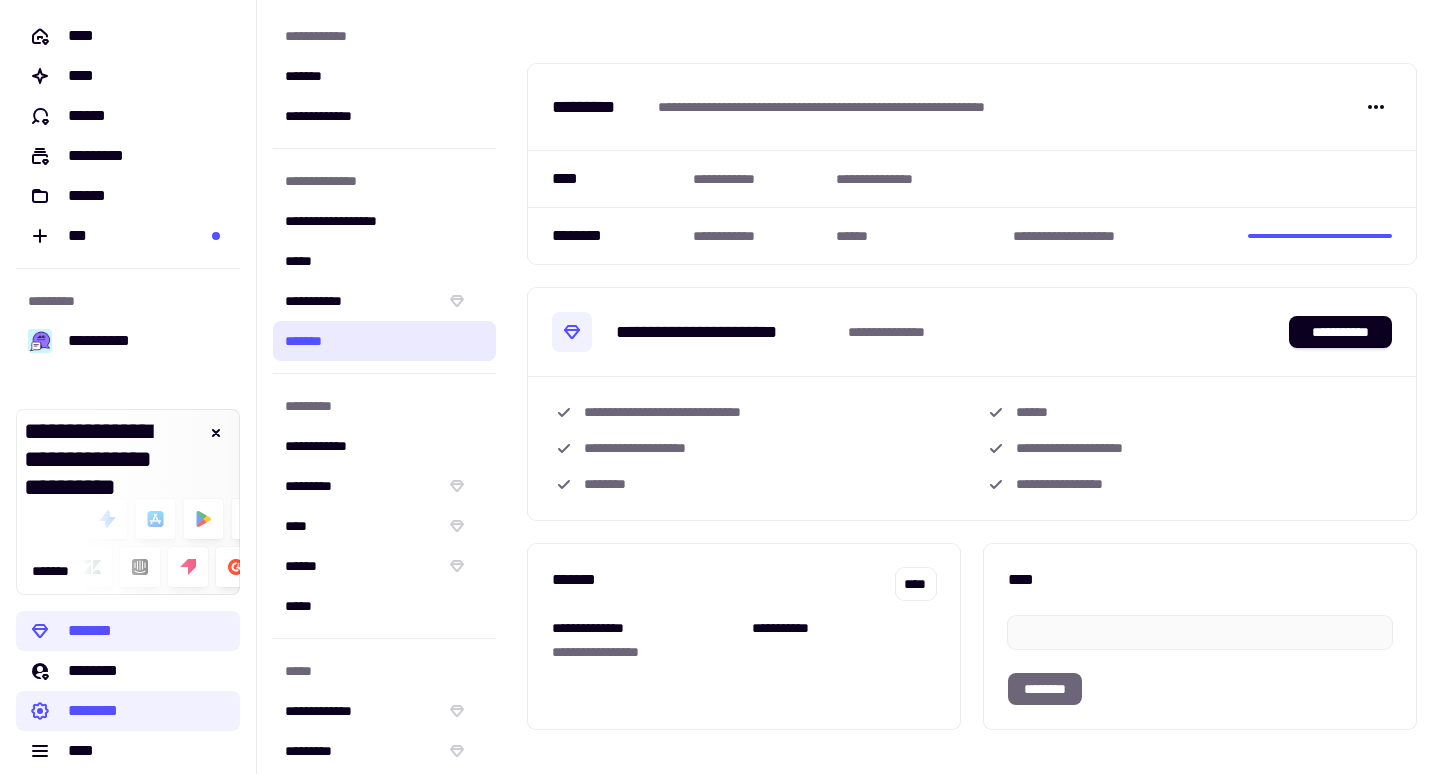 click on "*******" 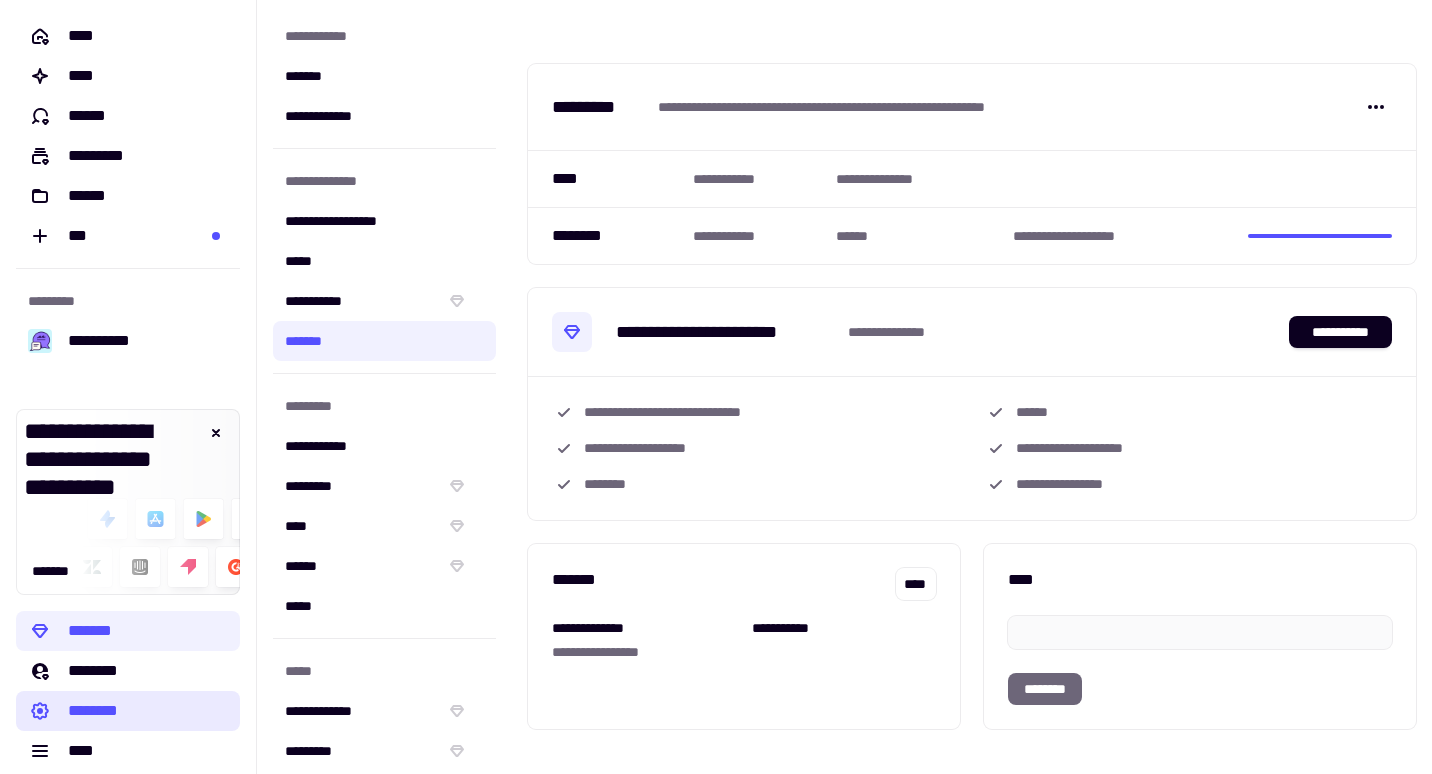 click on "********" 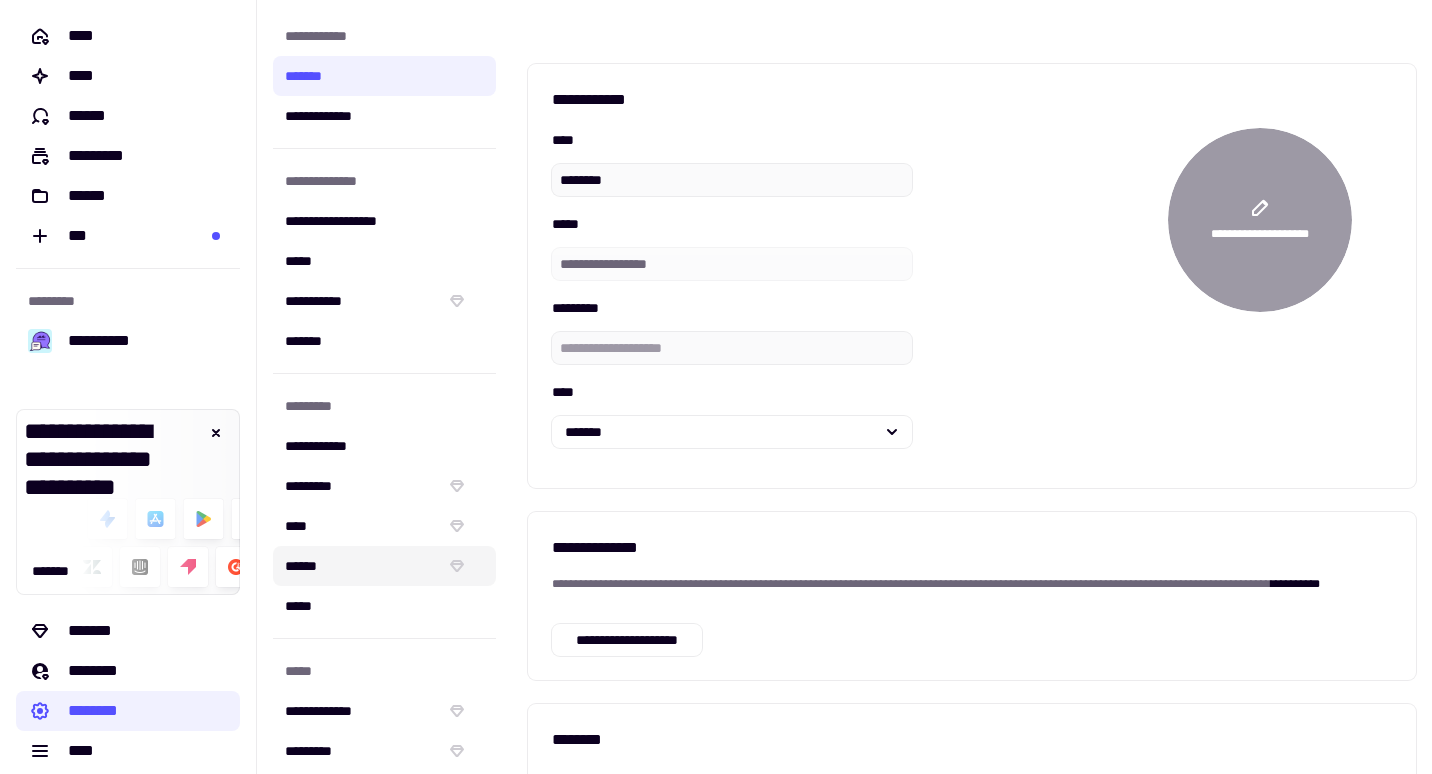 scroll, scrollTop: 198, scrollLeft: 0, axis: vertical 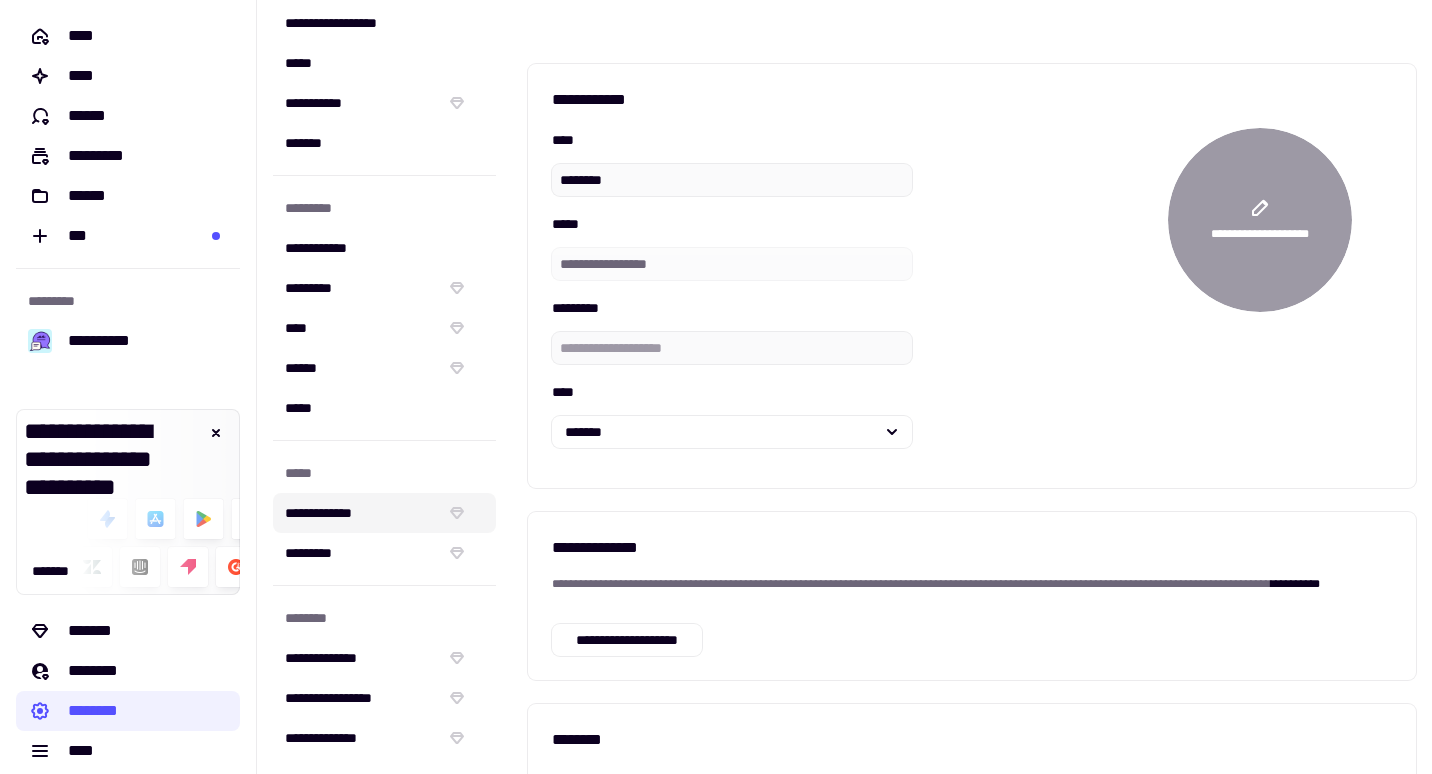 click on "**********" 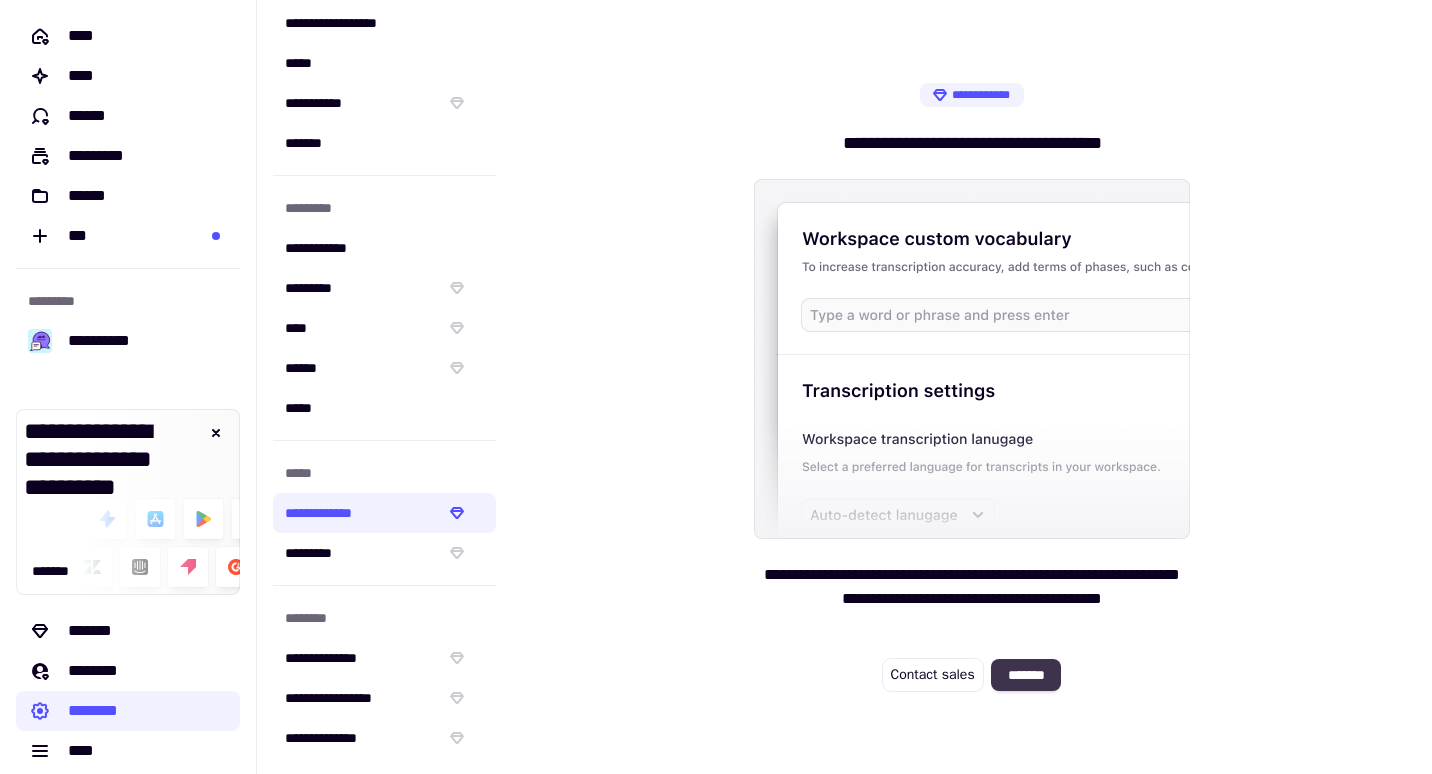 click on "*******" 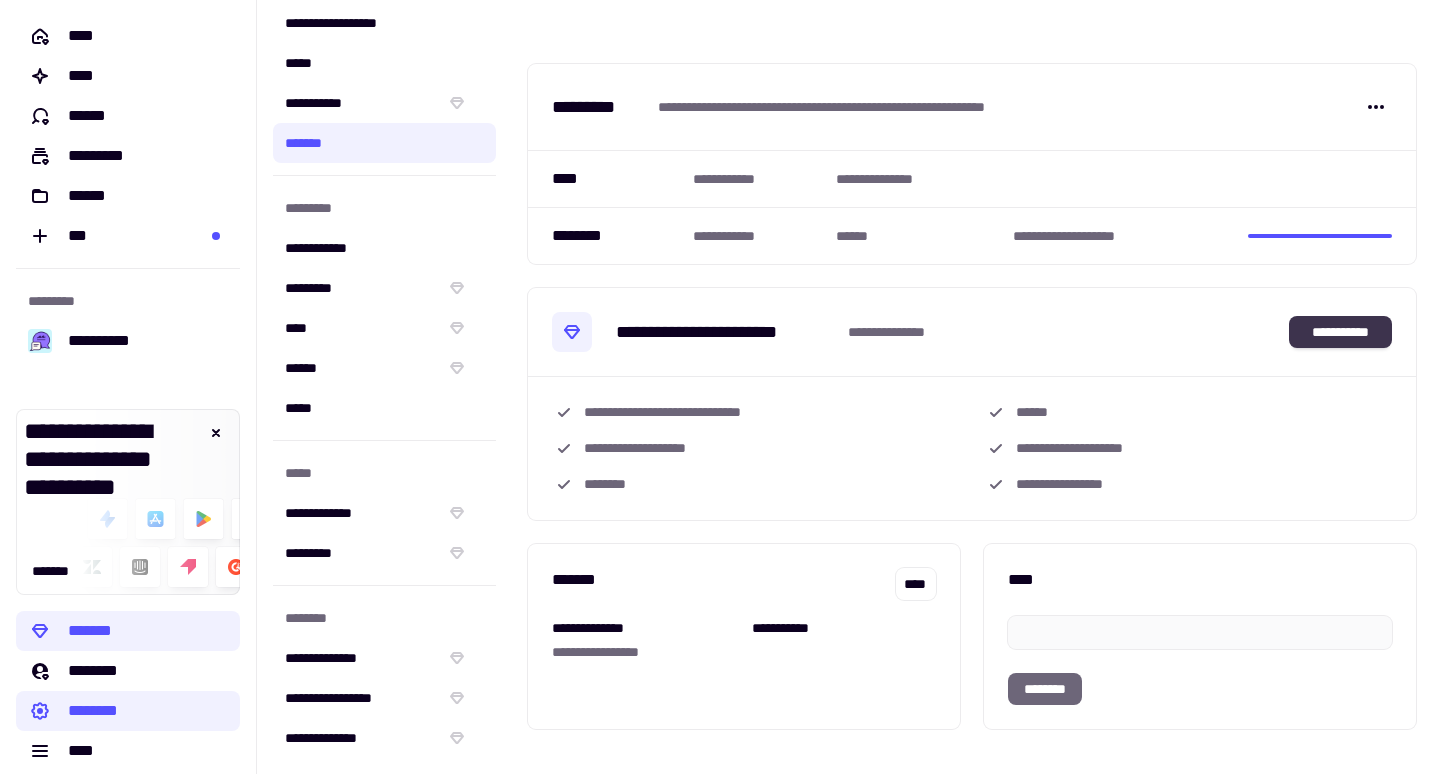 click on "**********" 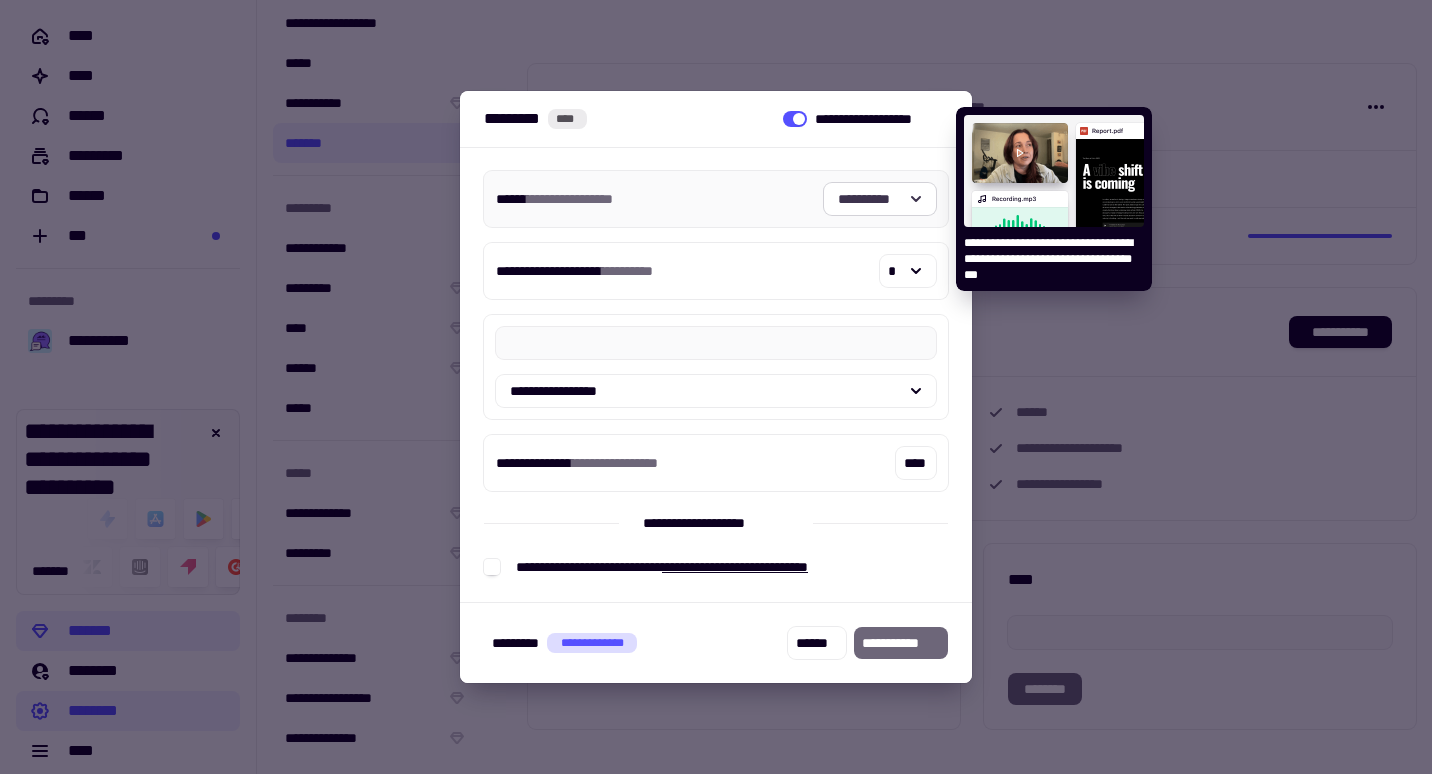 click 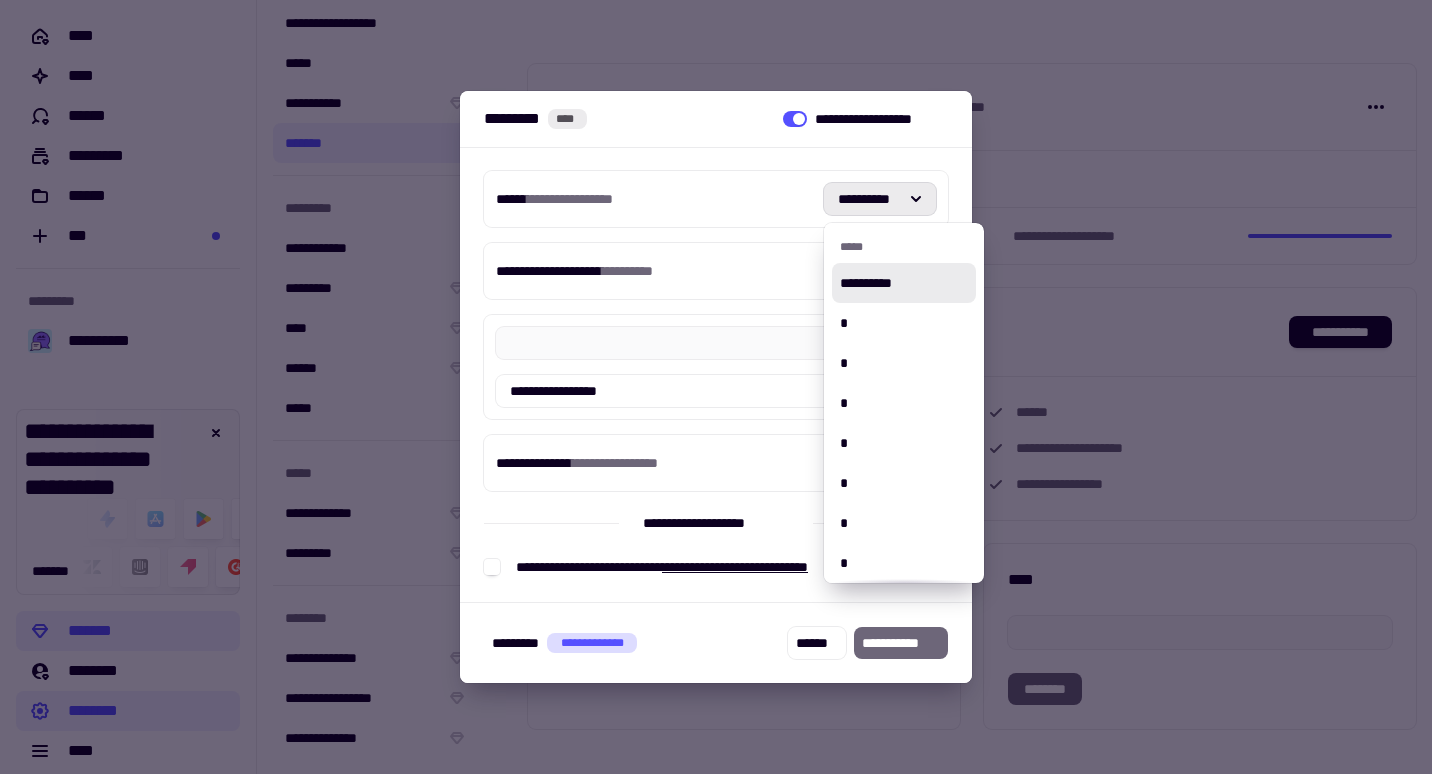 drag, startPoint x: 903, startPoint y: 239, endPoint x: 897, endPoint y: 259, distance: 20.880613 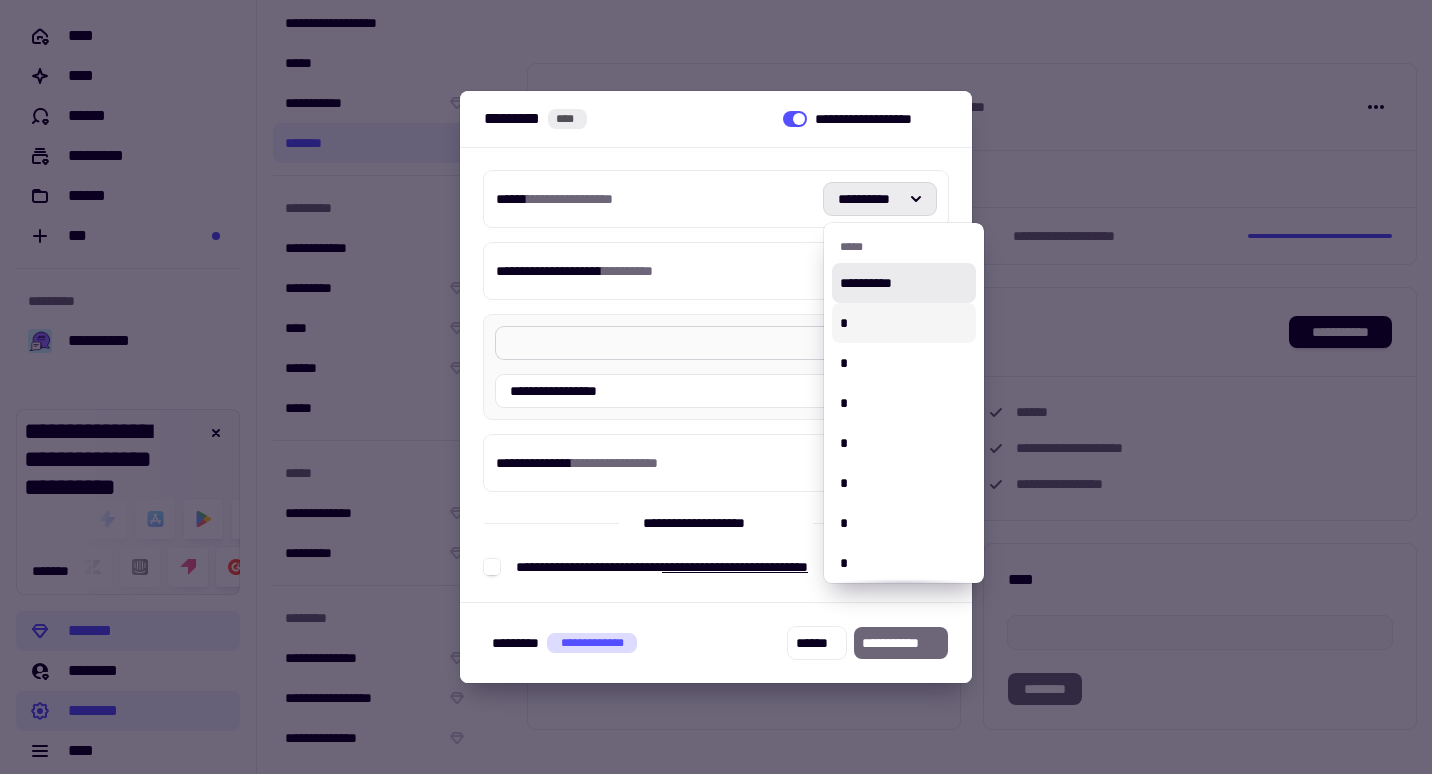 click on "*" at bounding box center [904, 323] 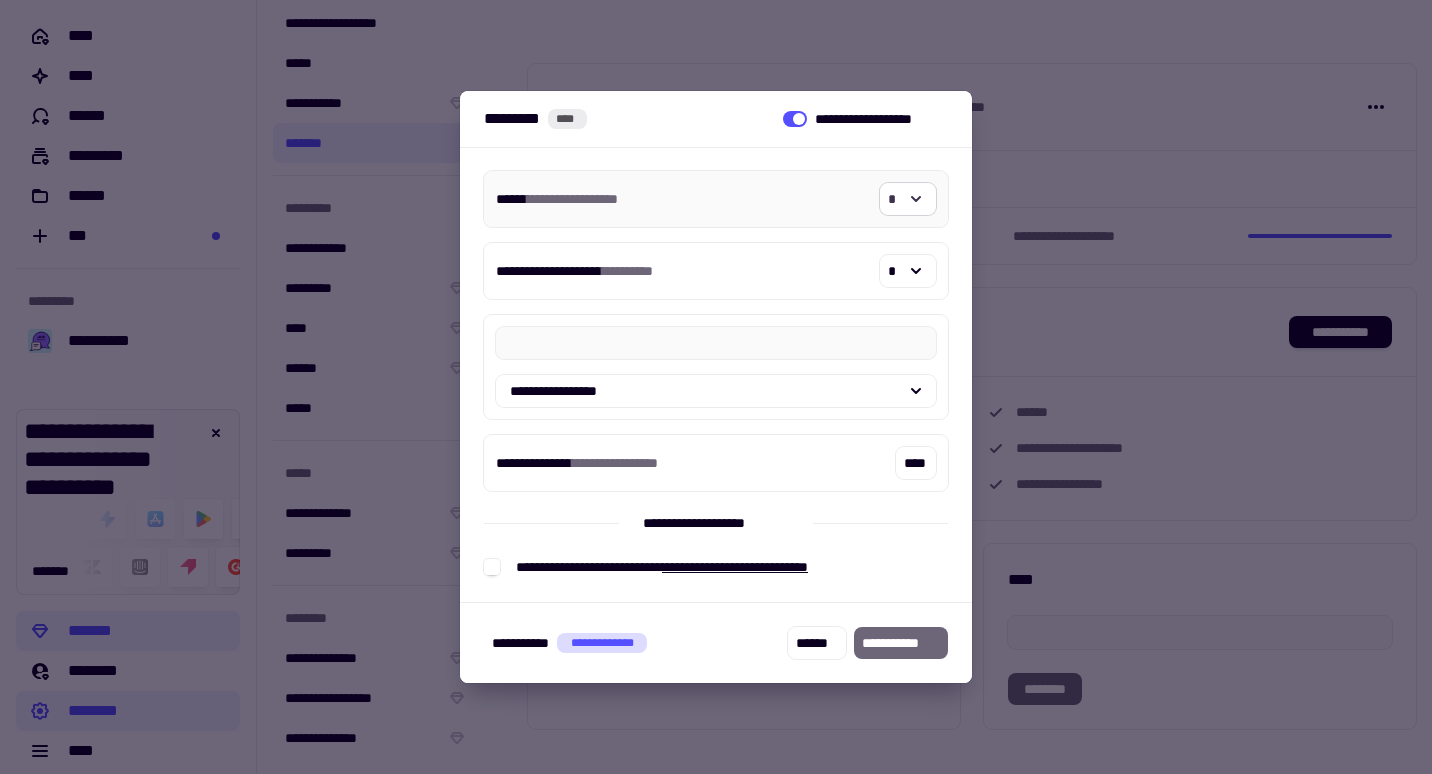 click 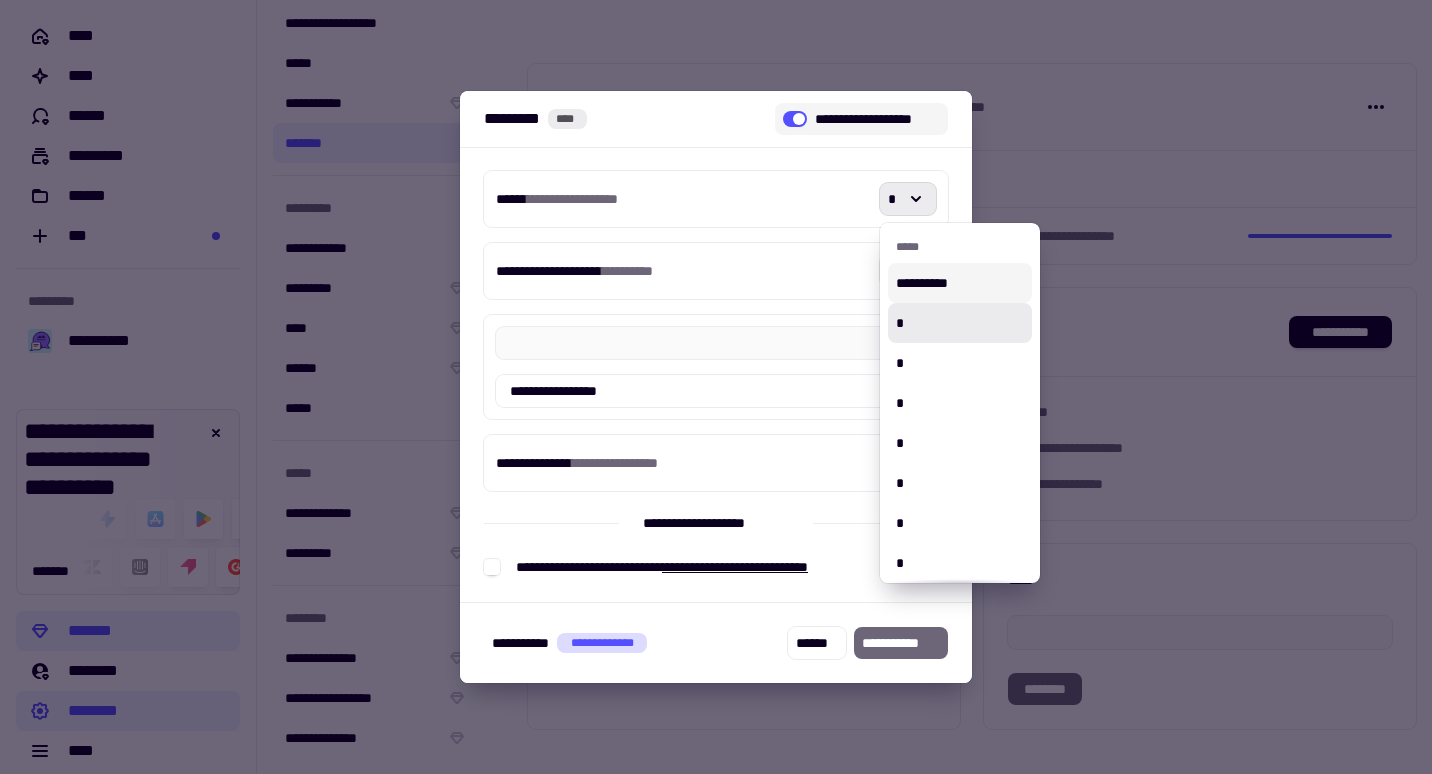 click 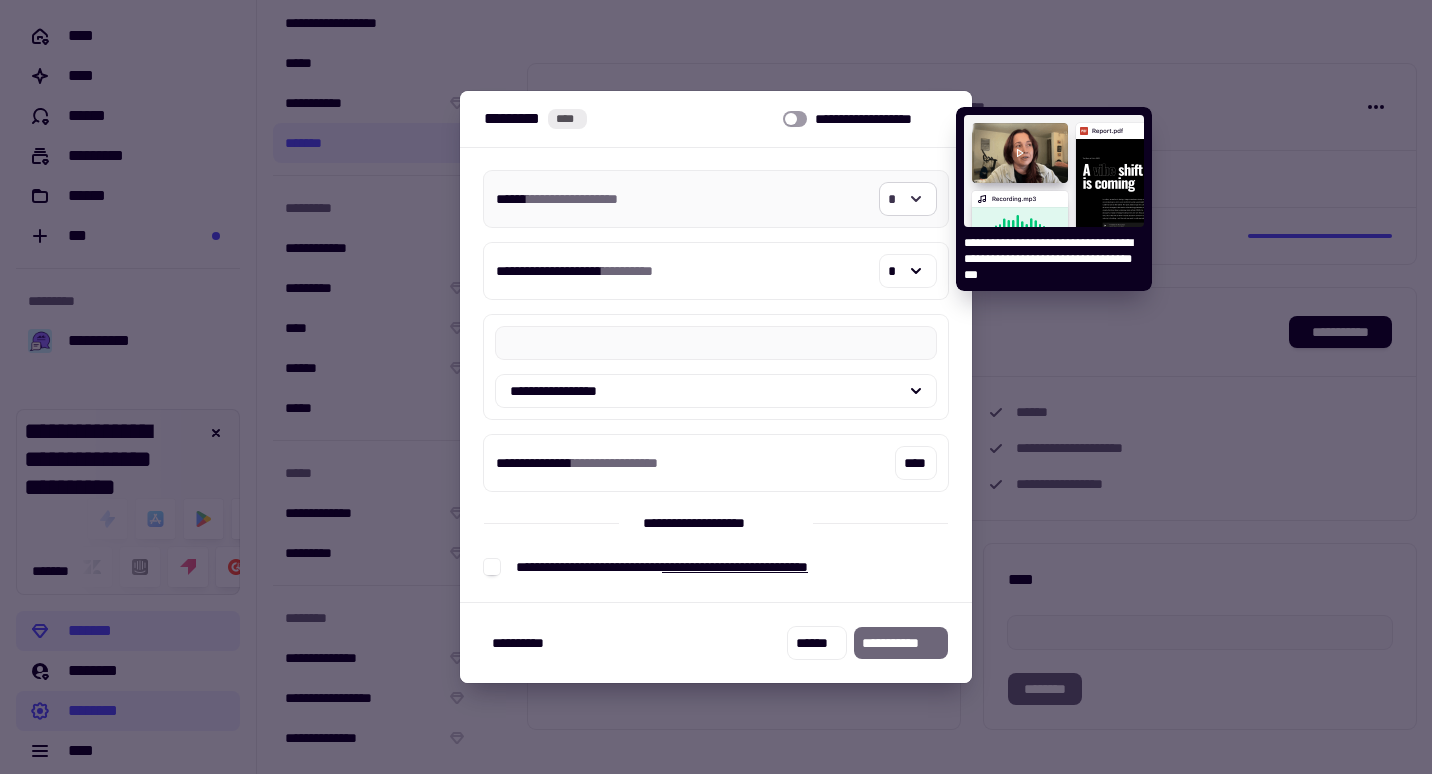 click 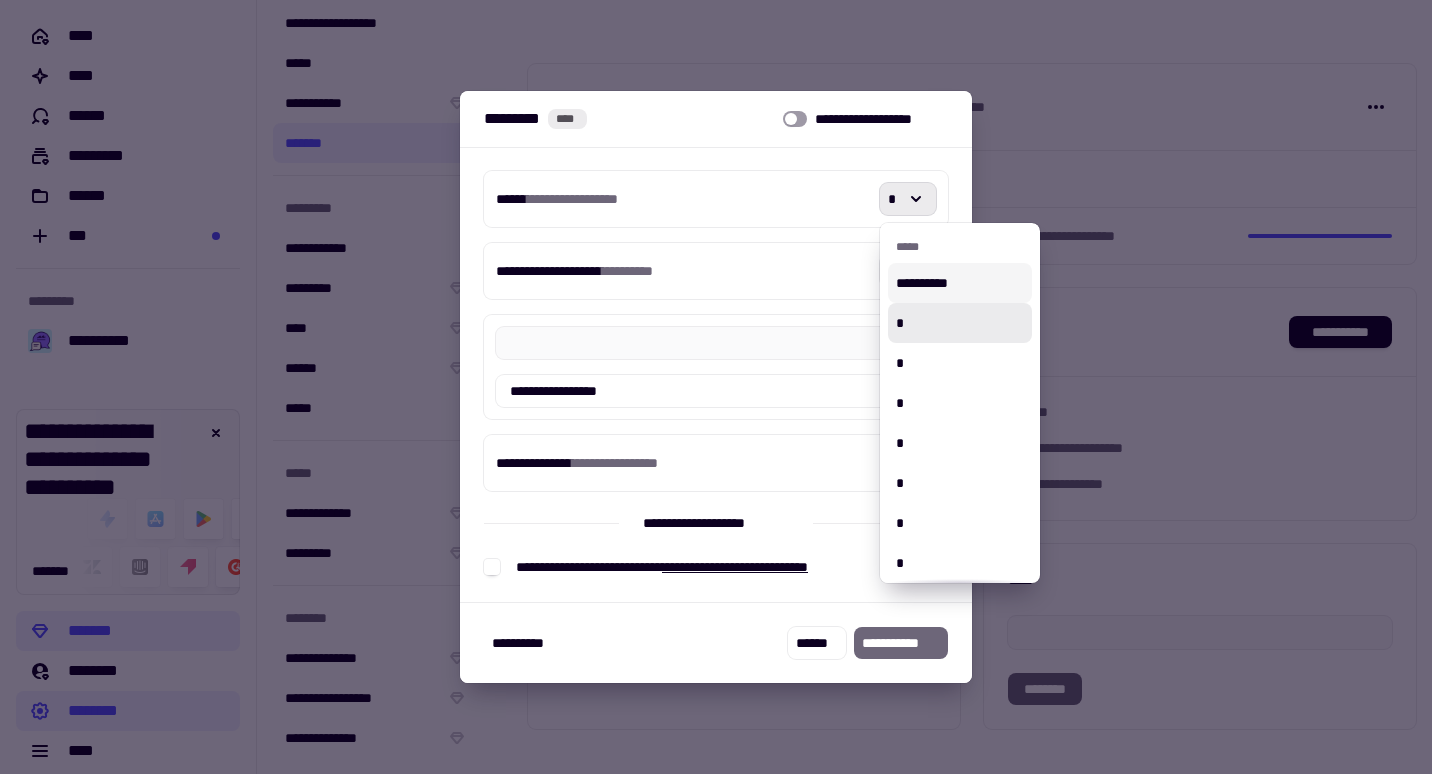 click on "**********" at bounding box center [960, 283] 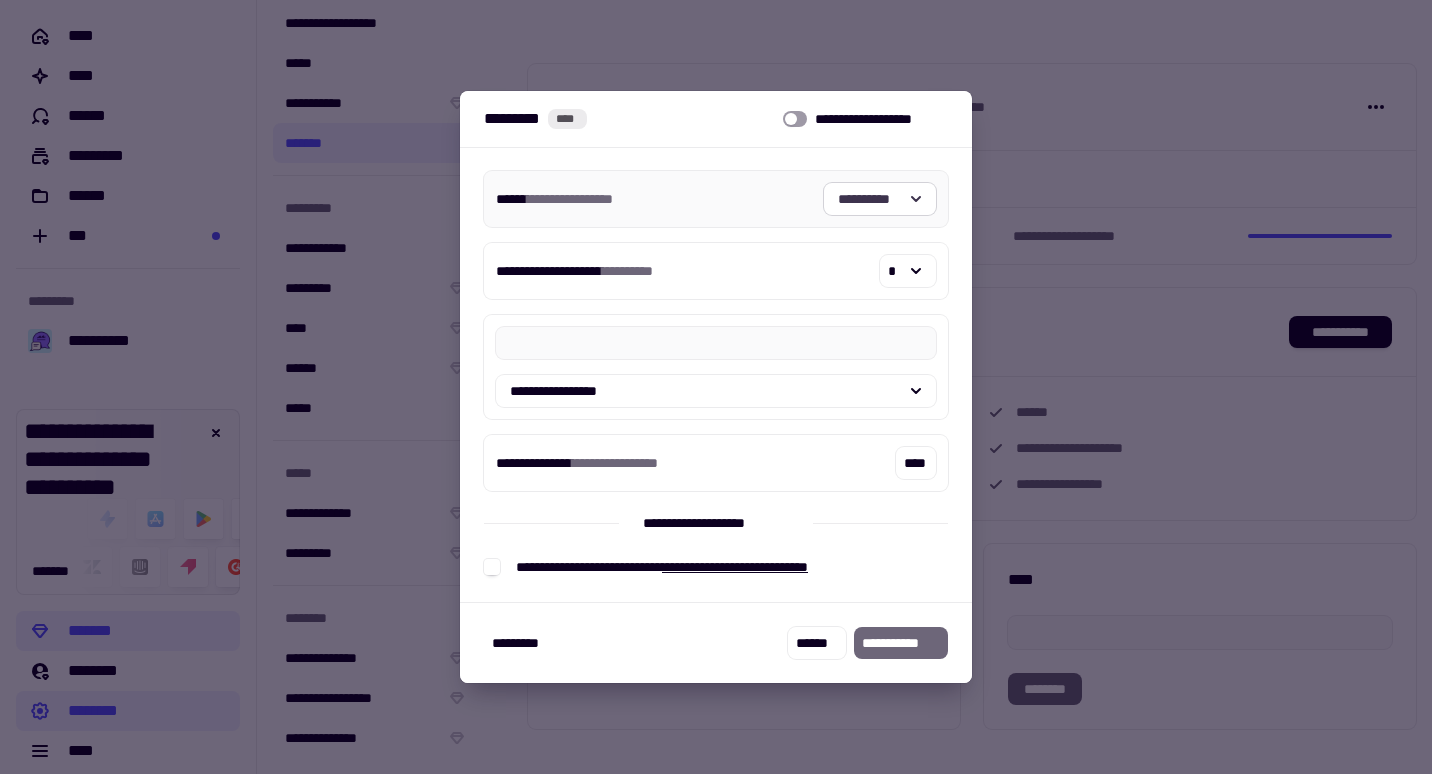 click on "**********" 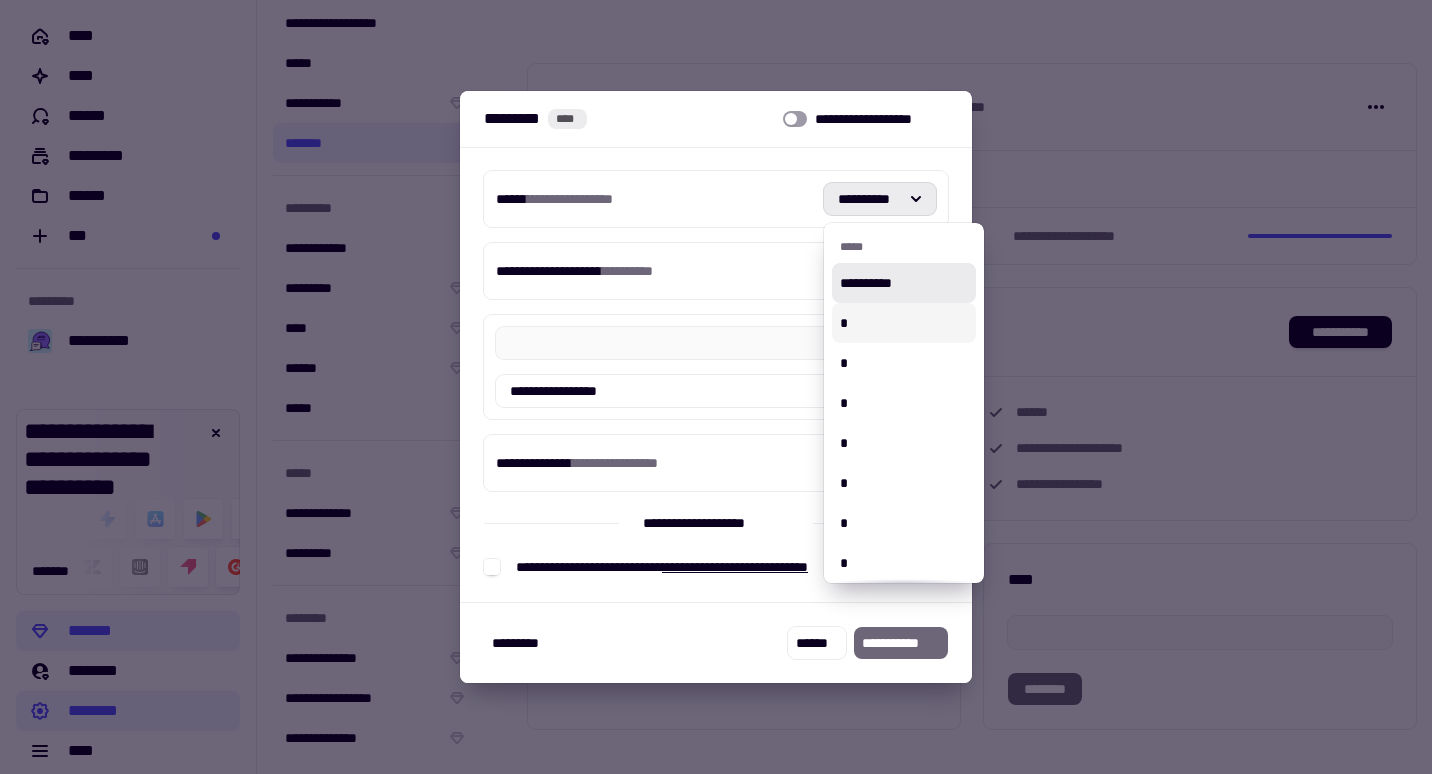 click on "*" at bounding box center (904, 323) 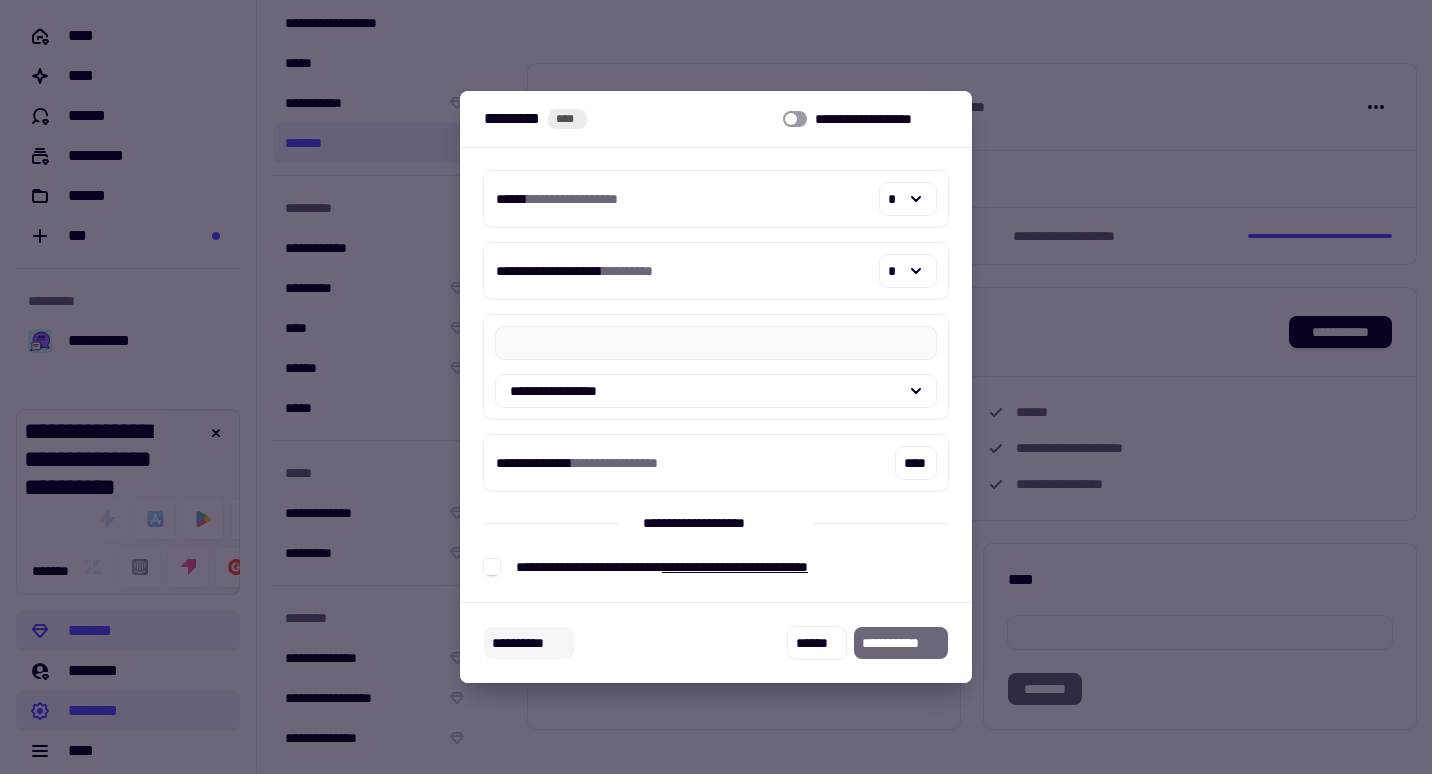 click on "**********" at bounding box center (529, 643) 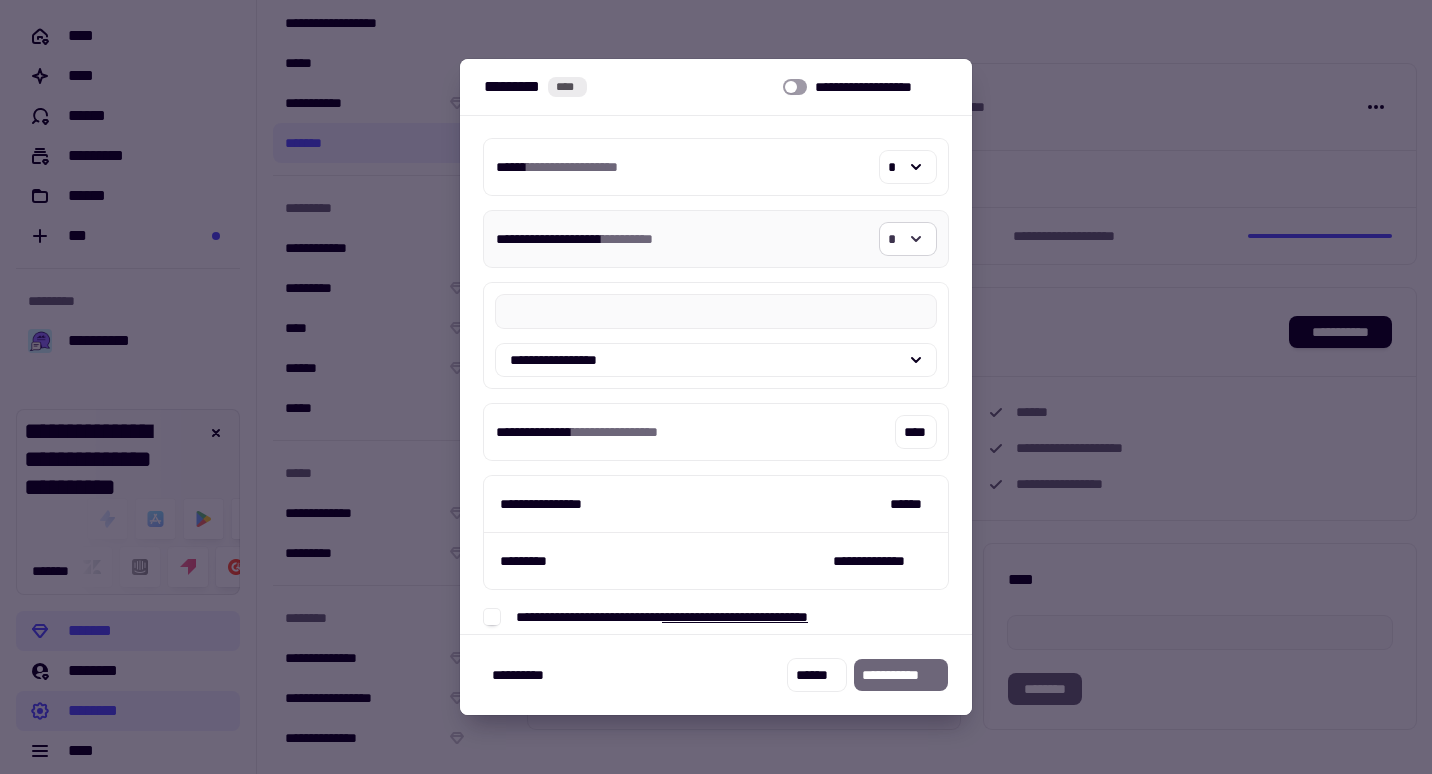 scroll, scrollTop: 0, scrollLeft: 0, axis: both 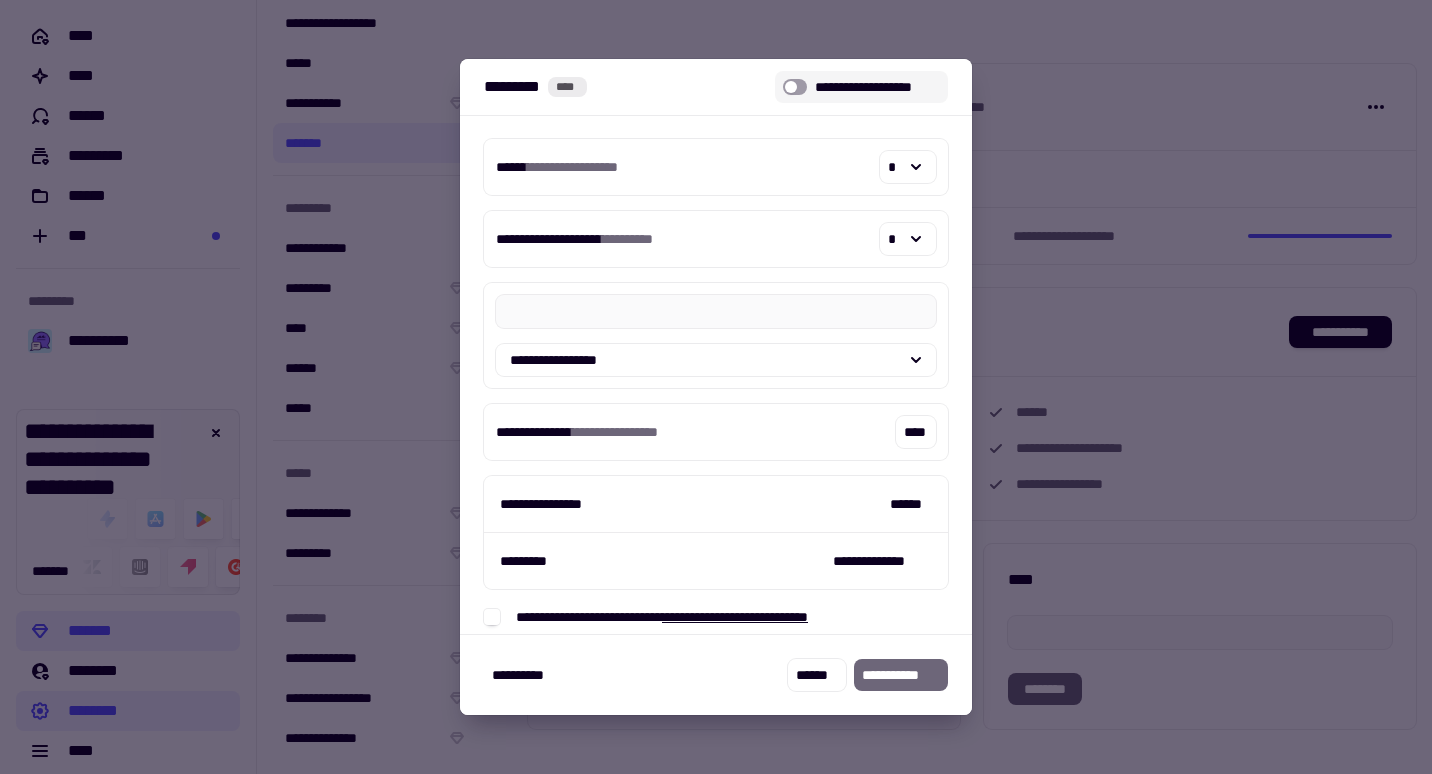 click 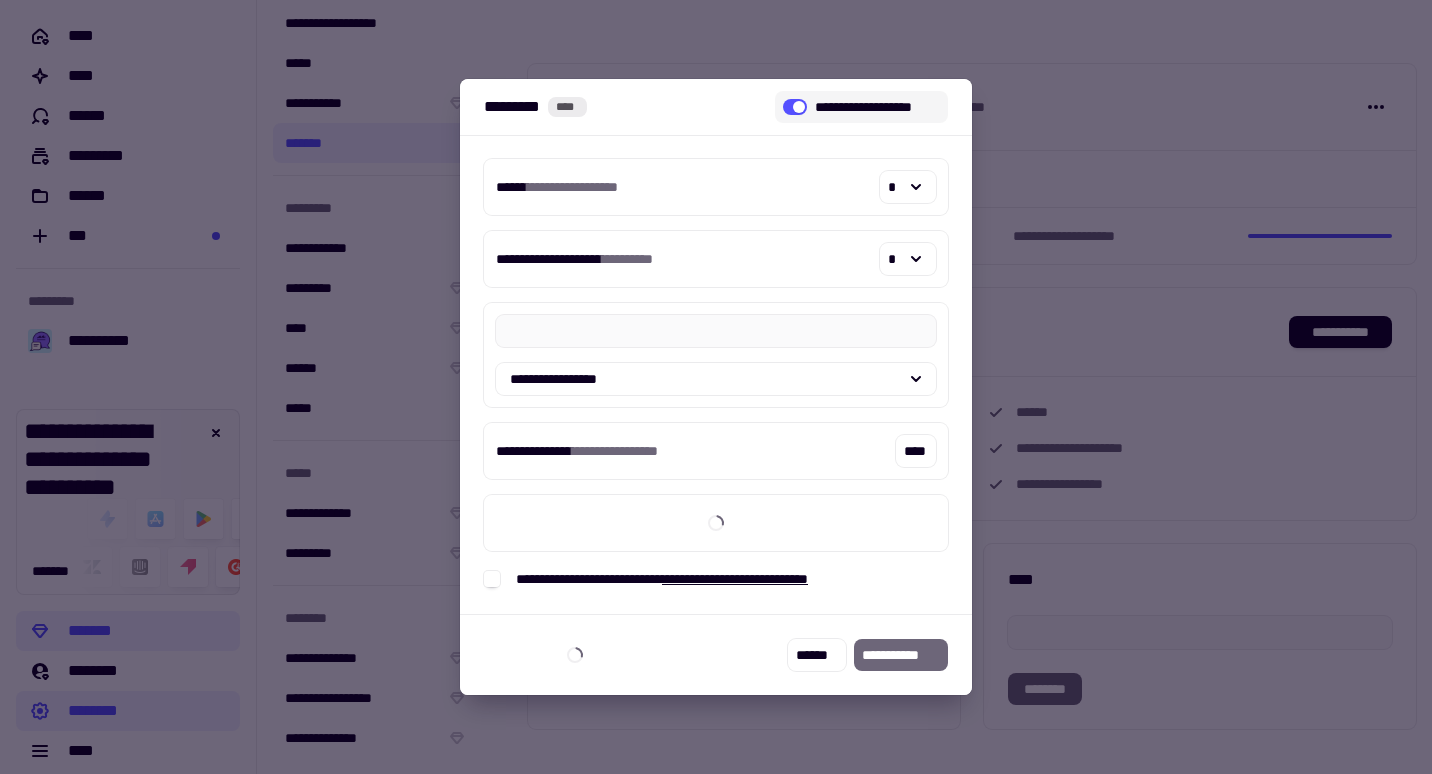 click 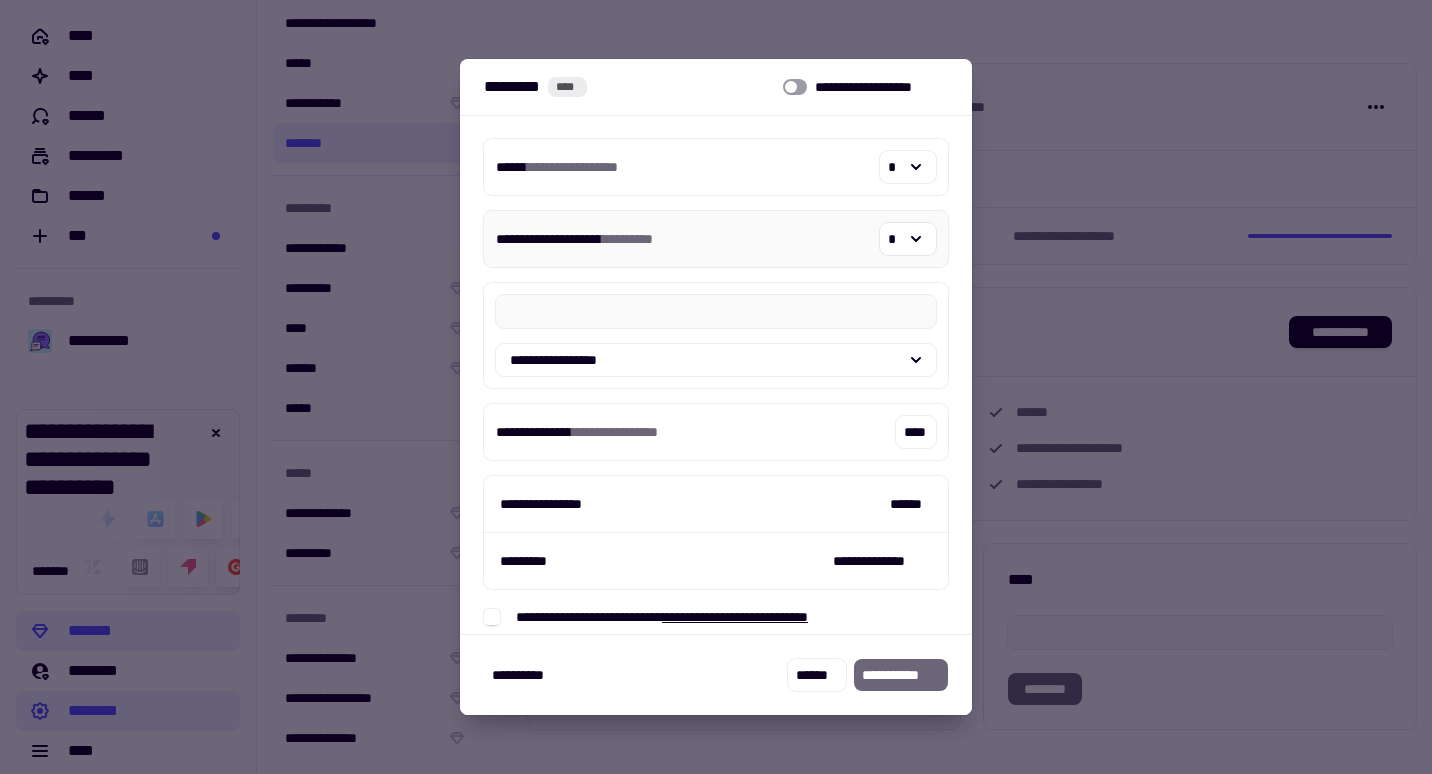 click on "**********" at bounding box center (716, 239) 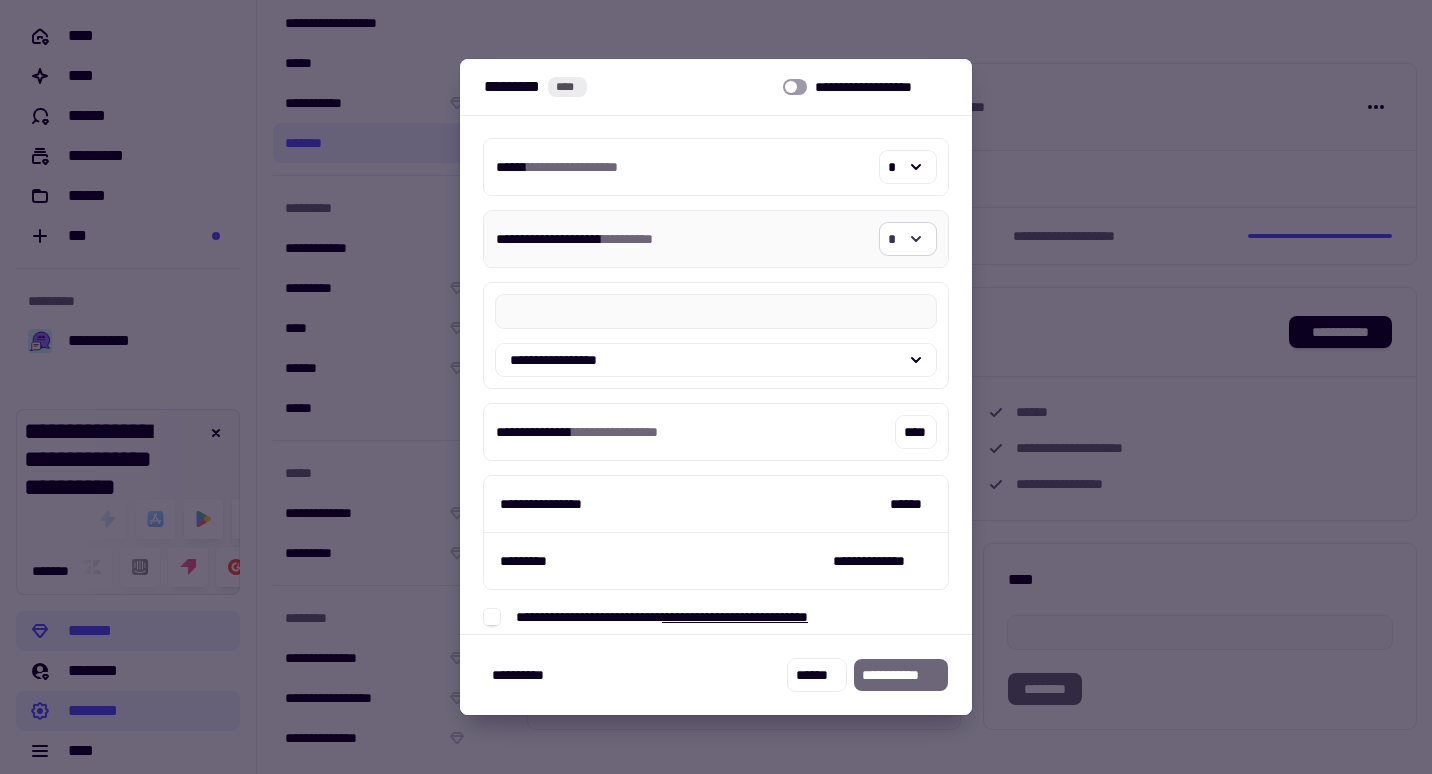 click on "*" 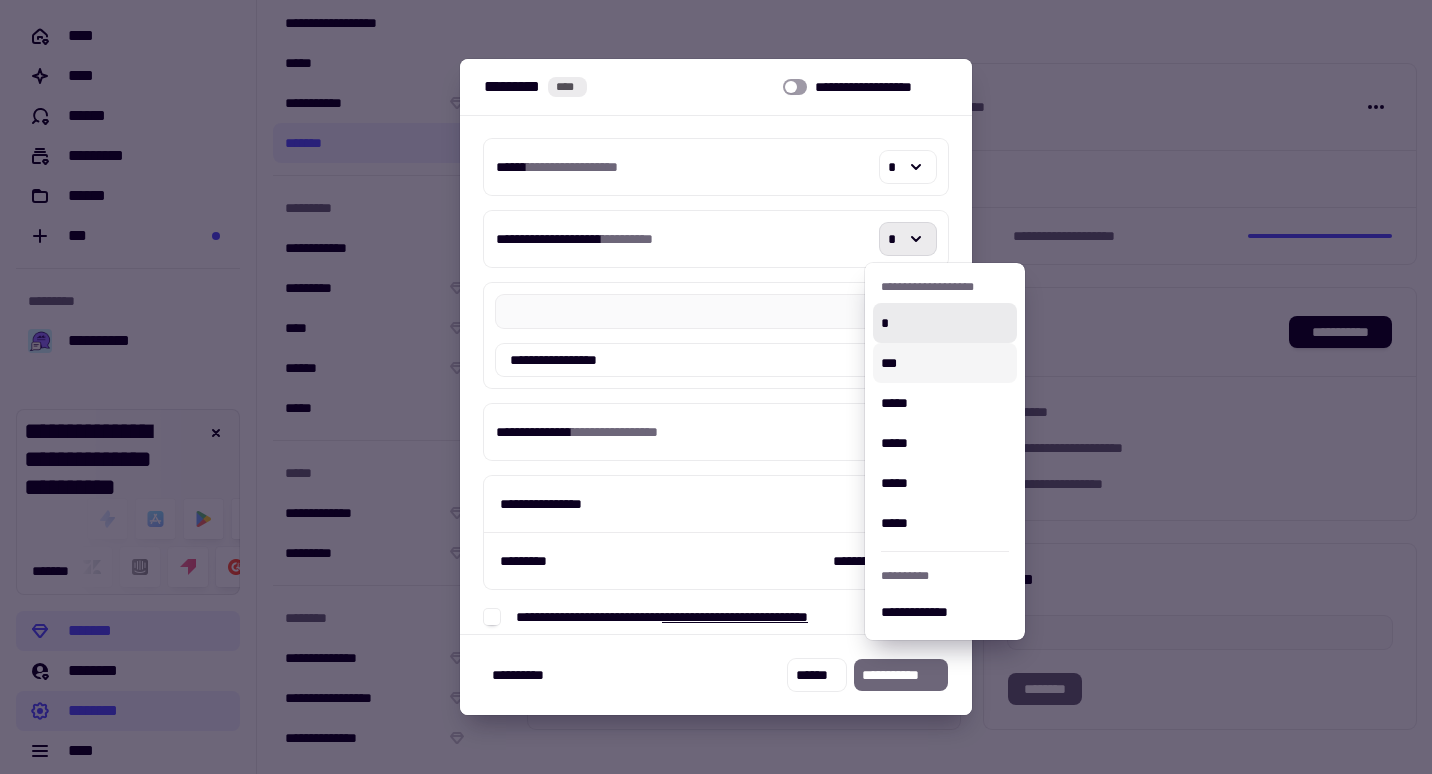 click on "***" at bounding box center [945, 363] 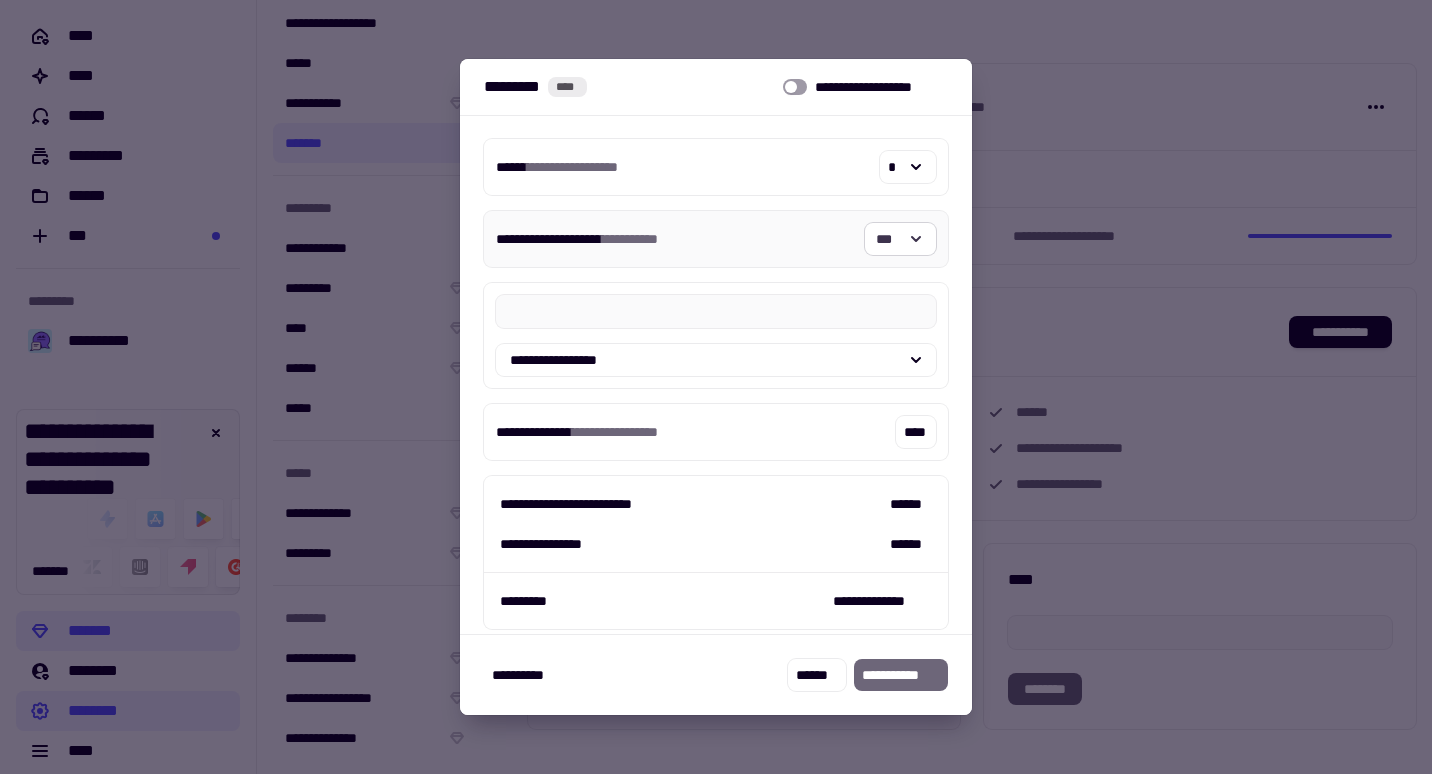 click 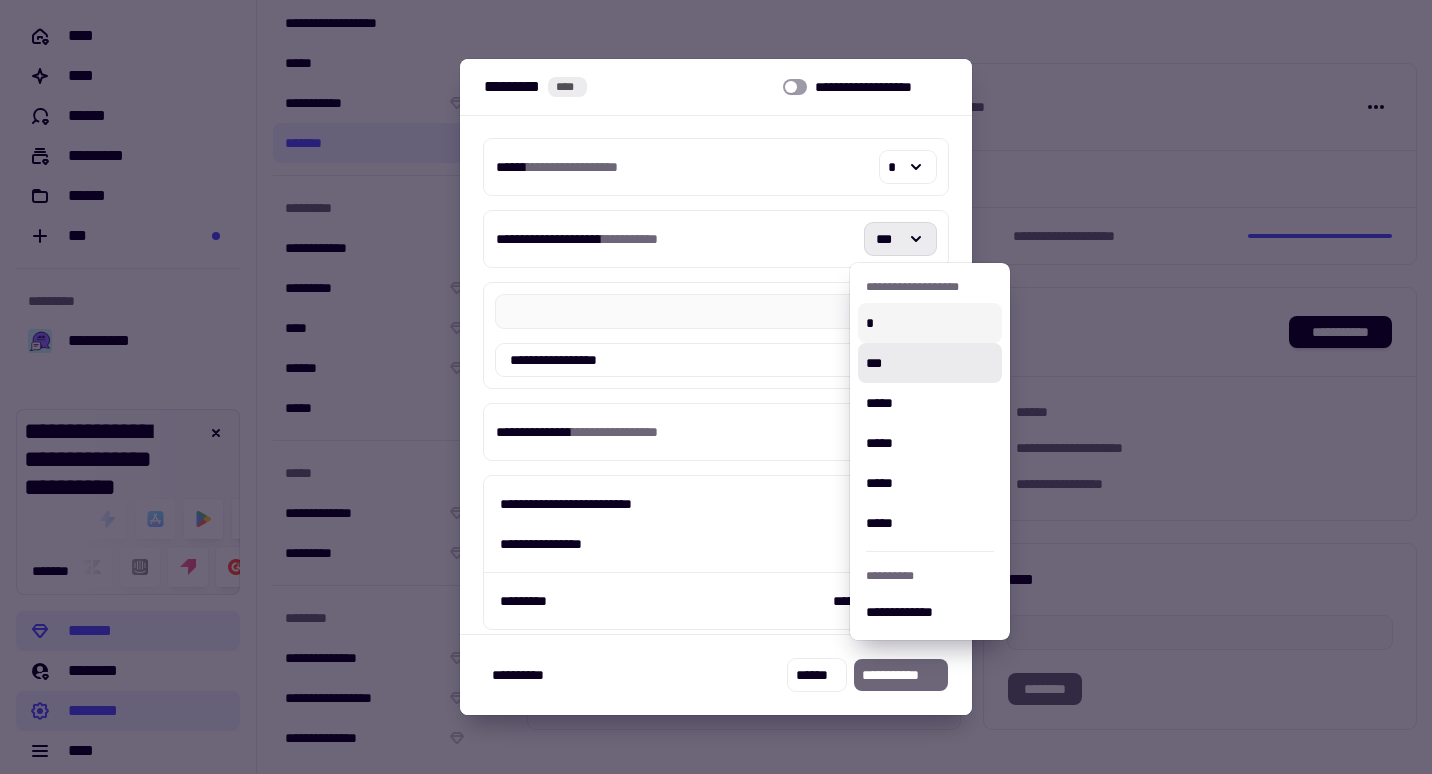 click on "*" at bounding box center [930, 323] 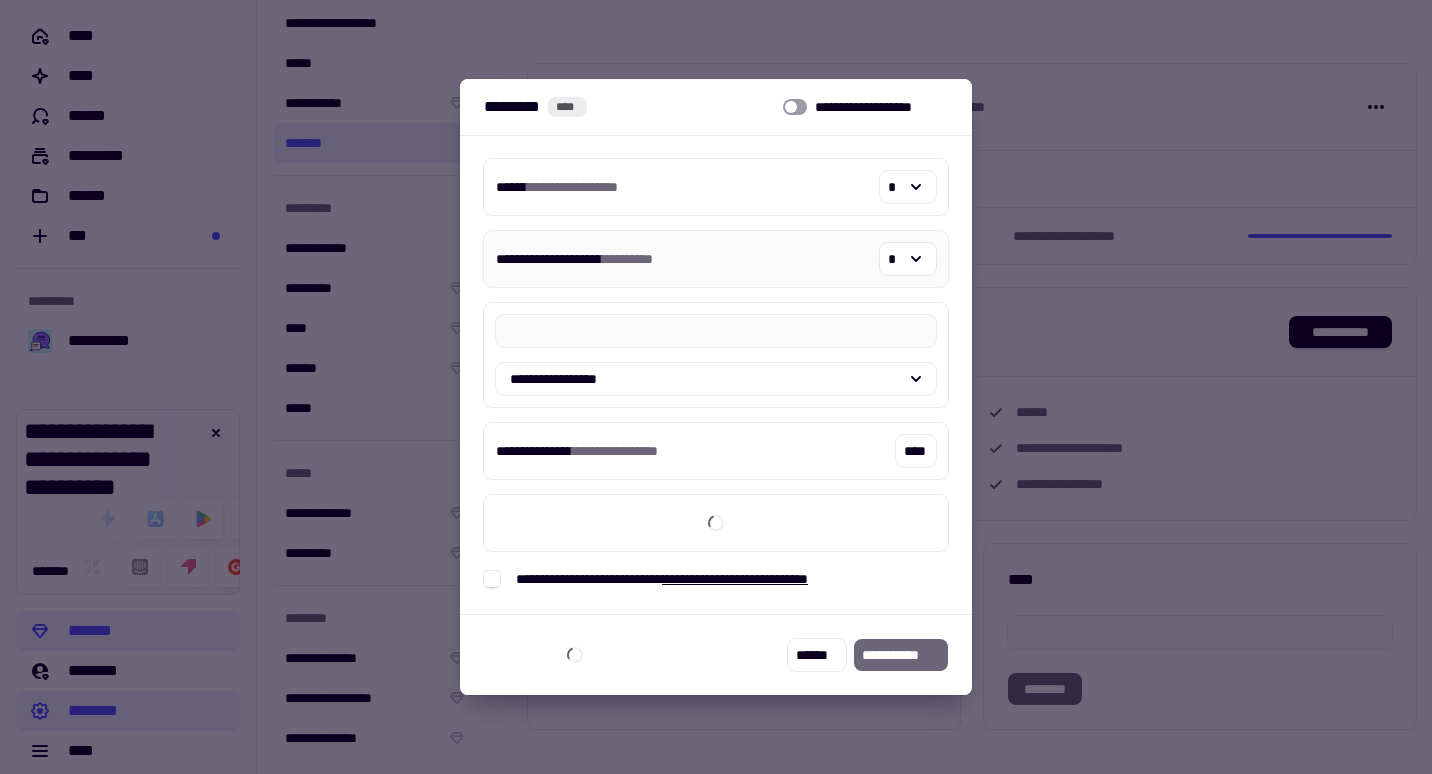 click on "**********" at bounding box center (716, 259) 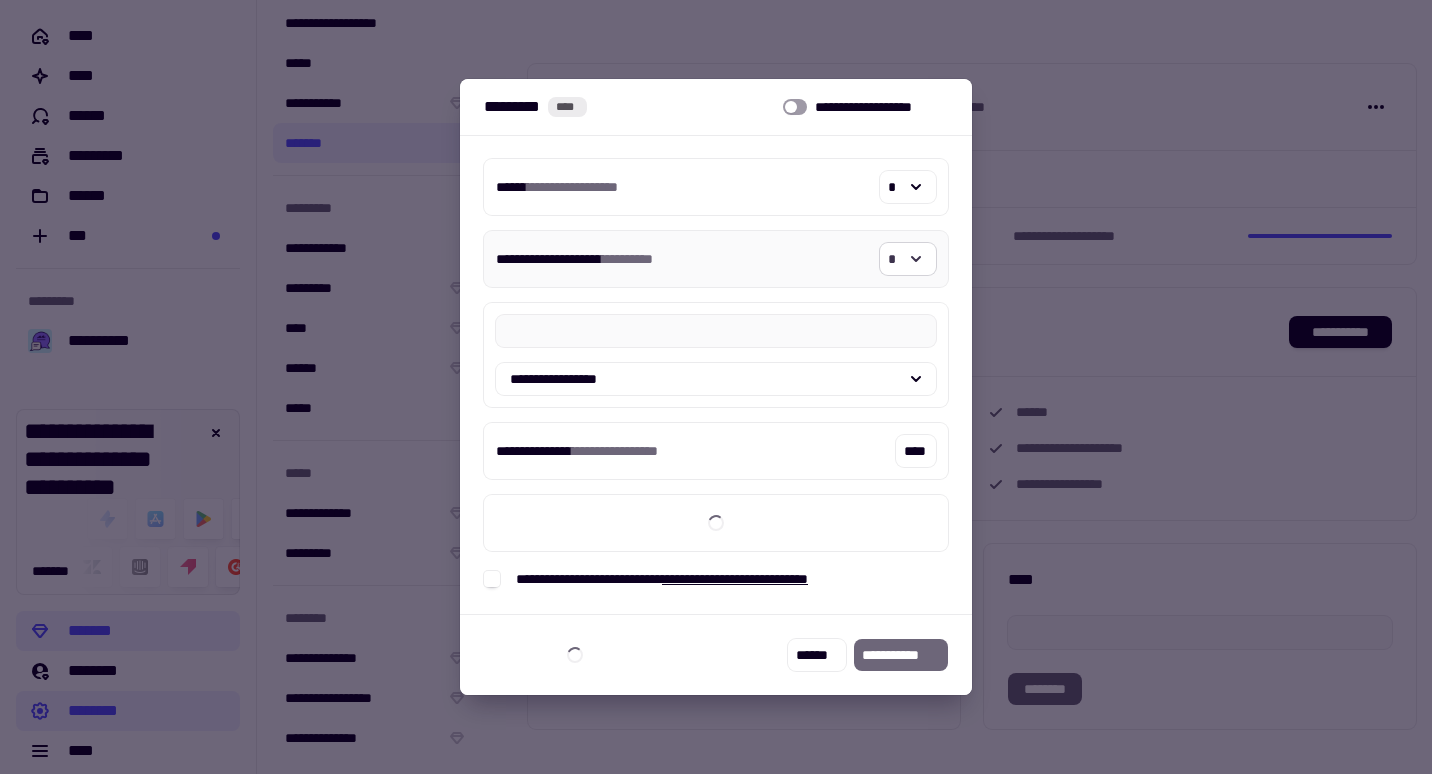 click 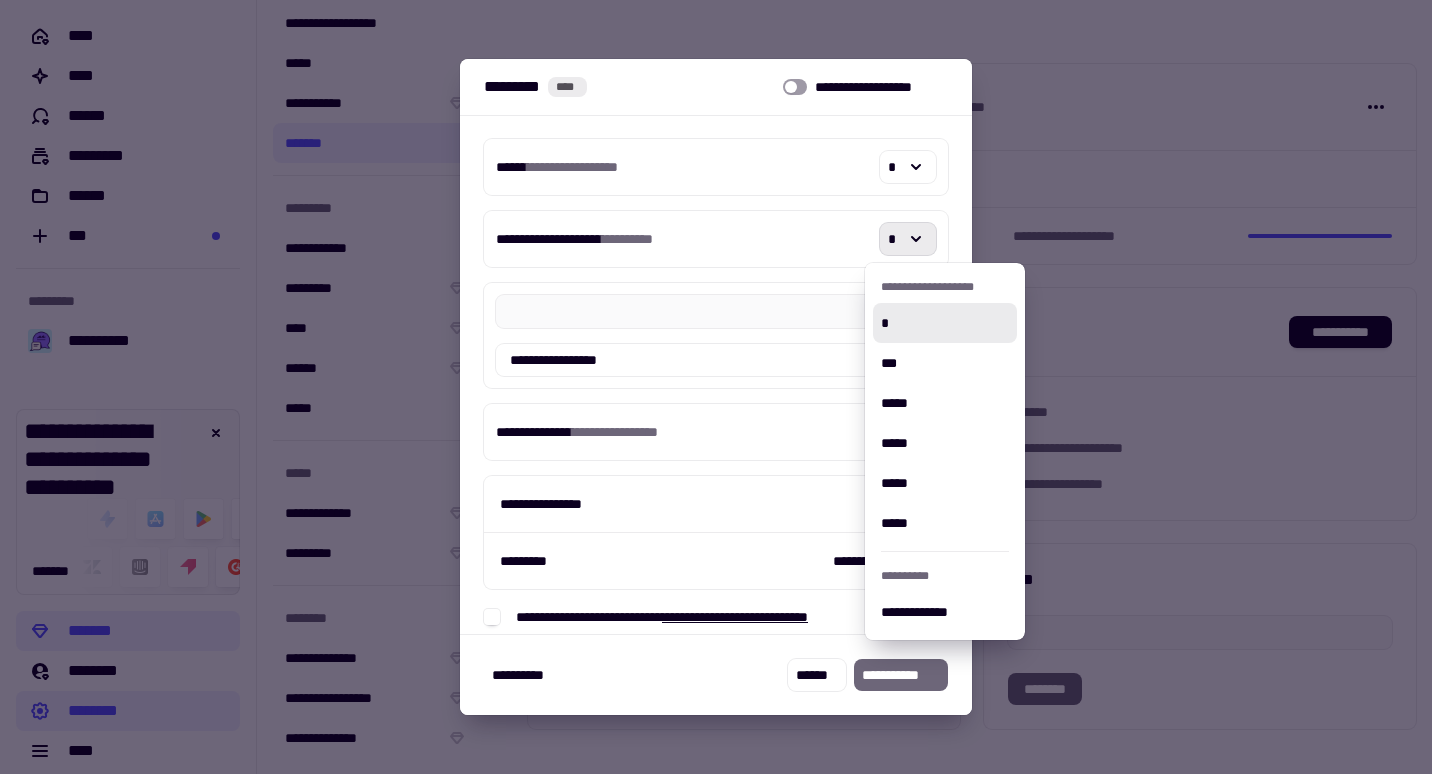 click on "**********" at bounding box center (945, 287) 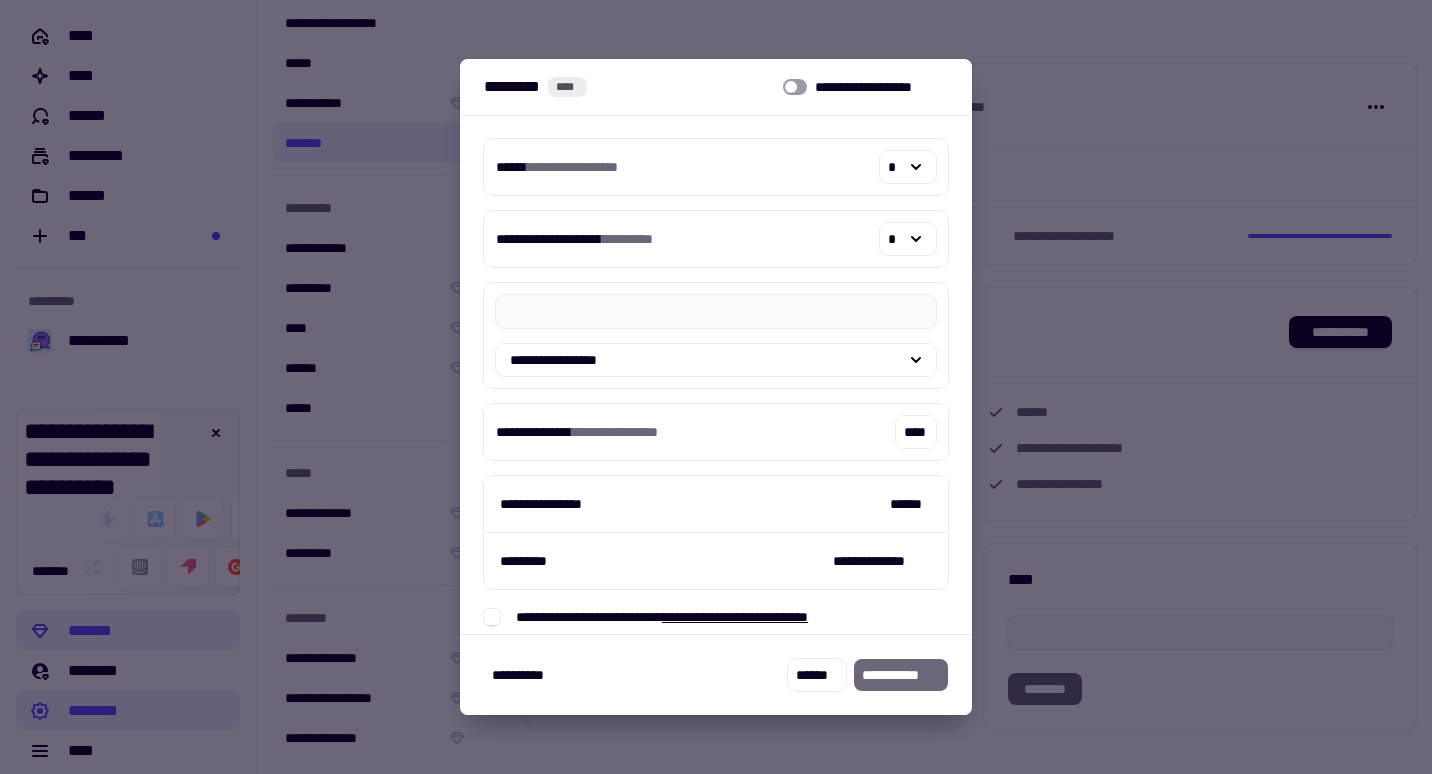click at bounding box center (716, 387) 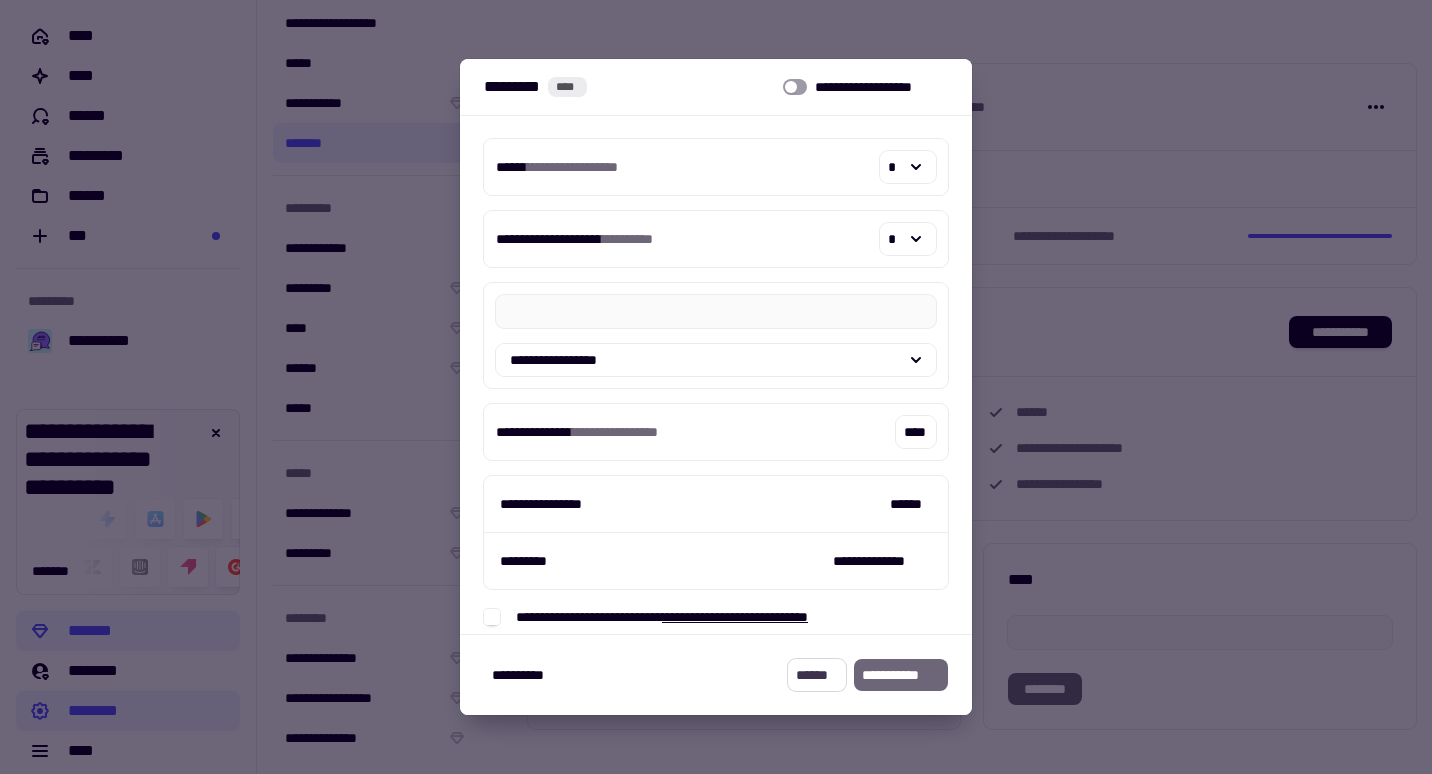 click on "******" at bounding box center [817, 675] 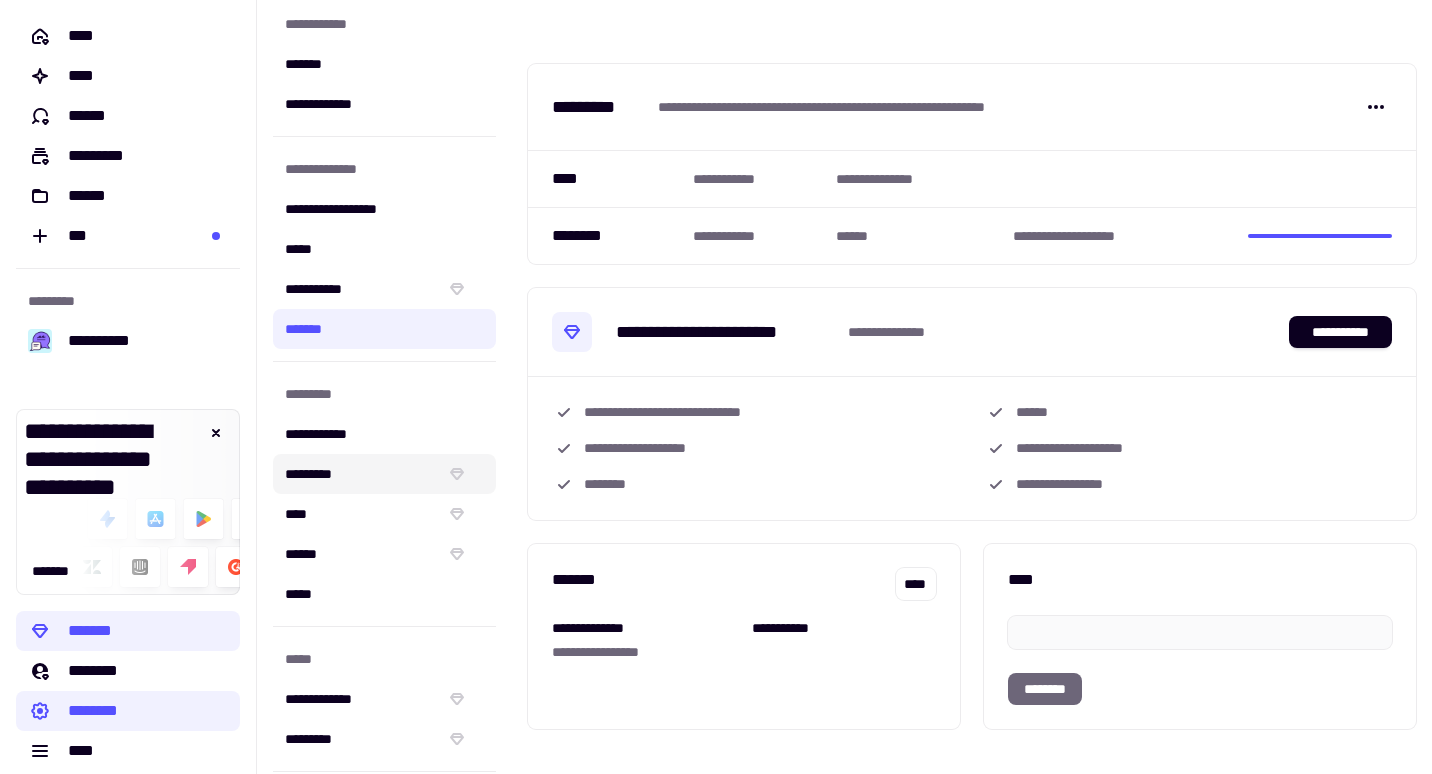 scroll, scrollTop: 0, scrollLeft: 0, axis: both 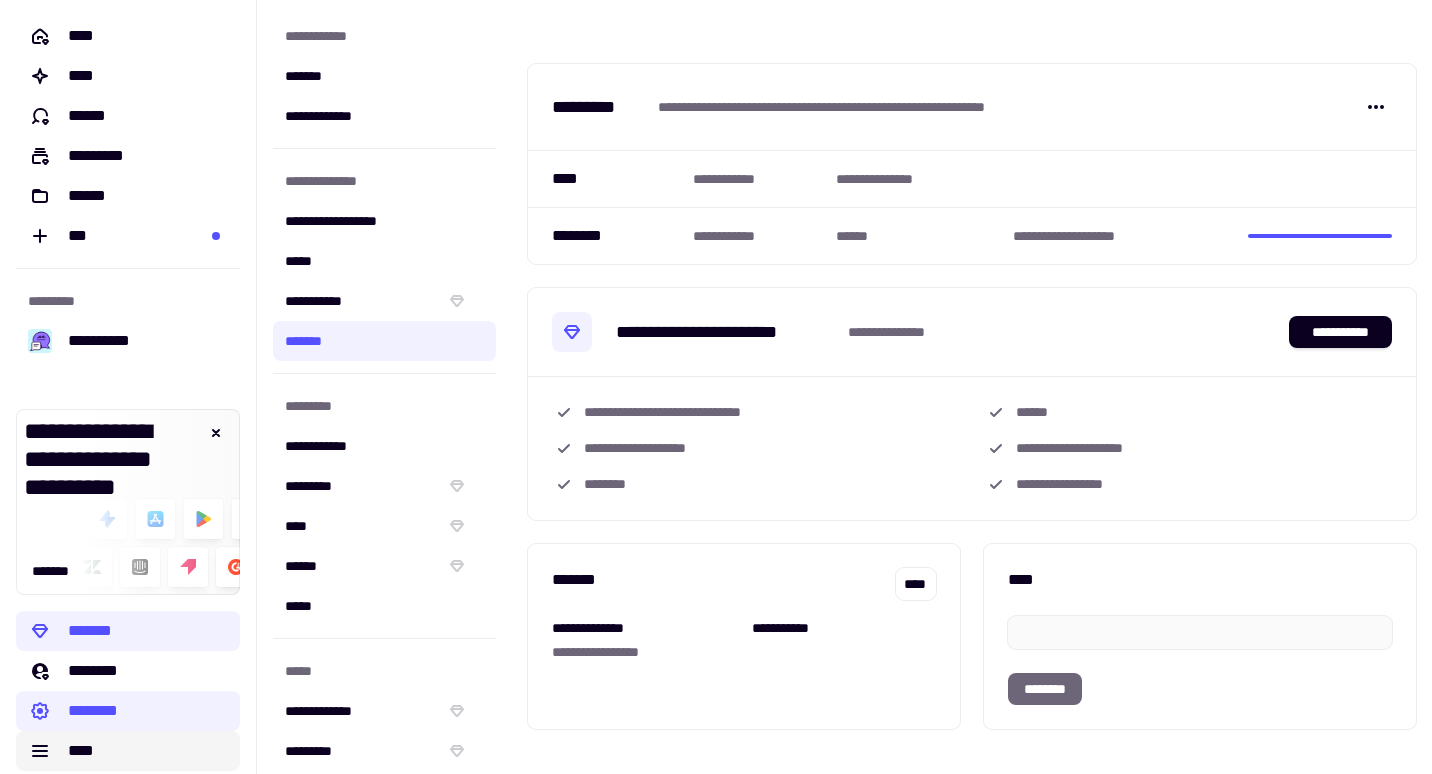 click on "****" 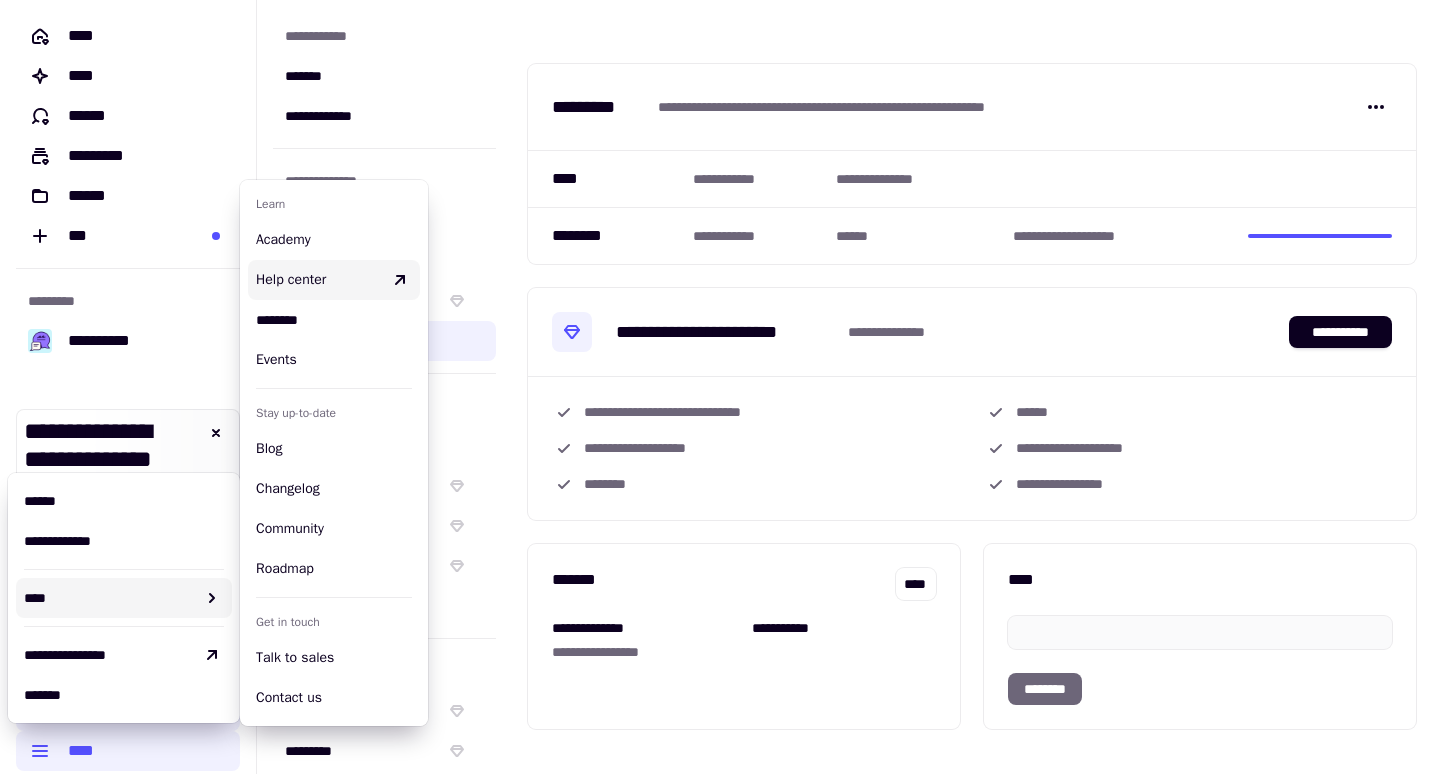 click on "Help center" at bounding box center [291, 279] 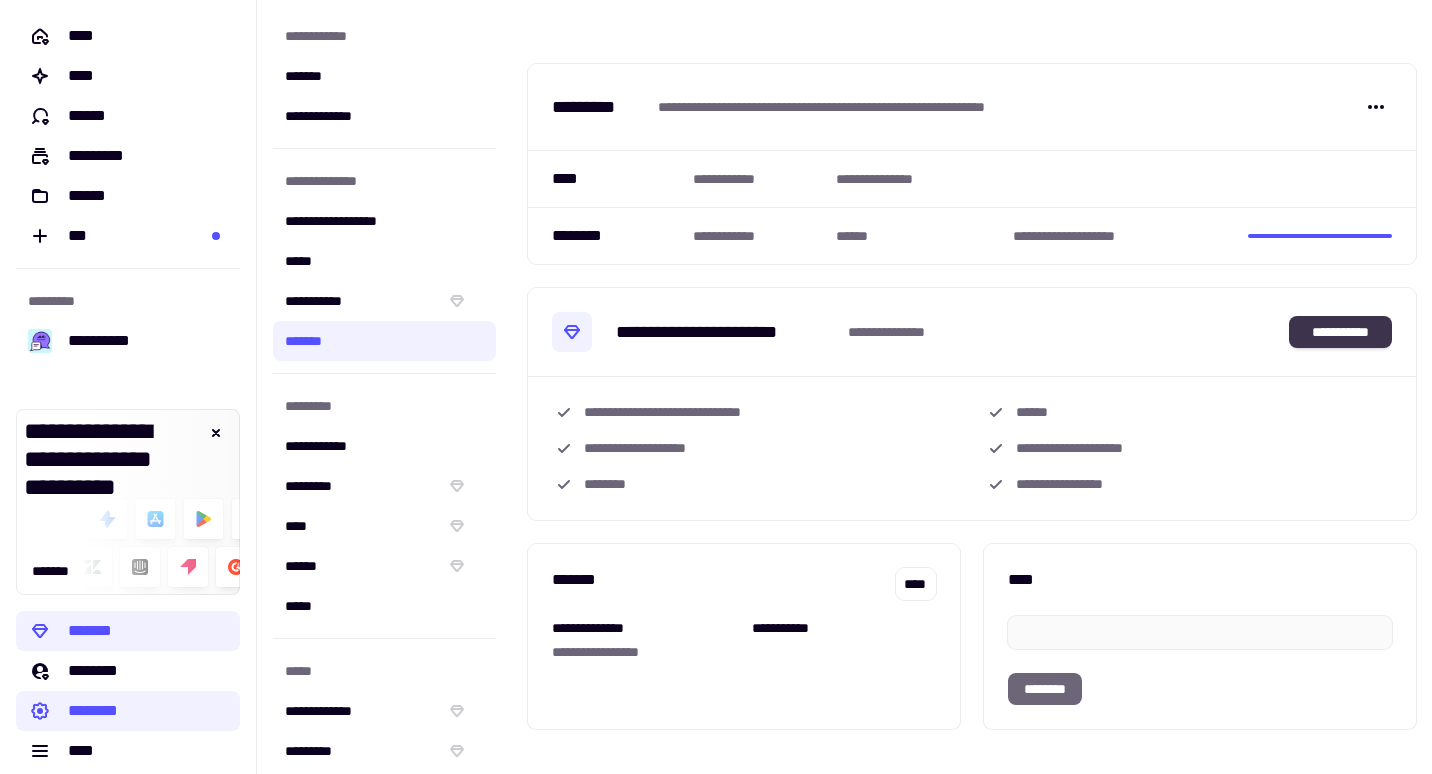 click on "**********" 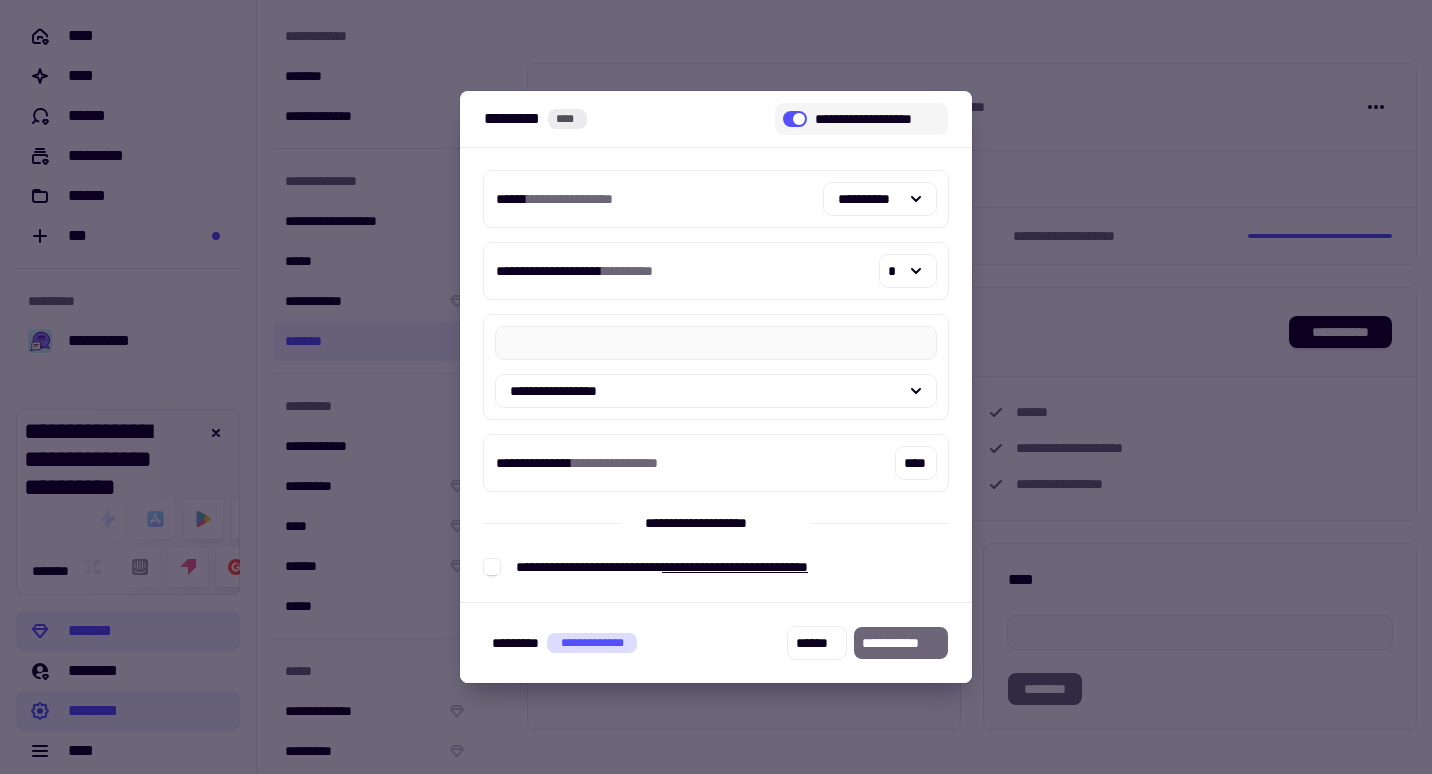 click on "**********" 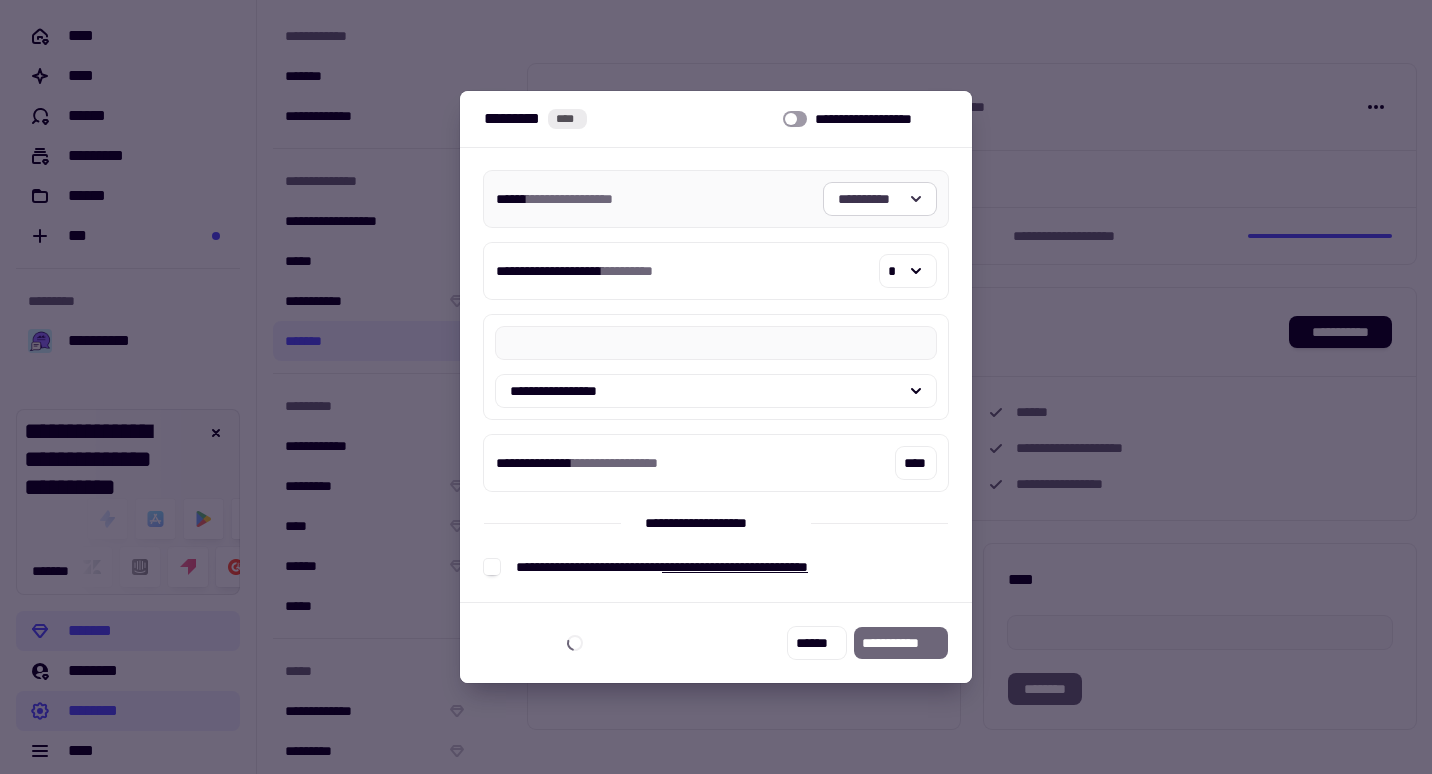 click 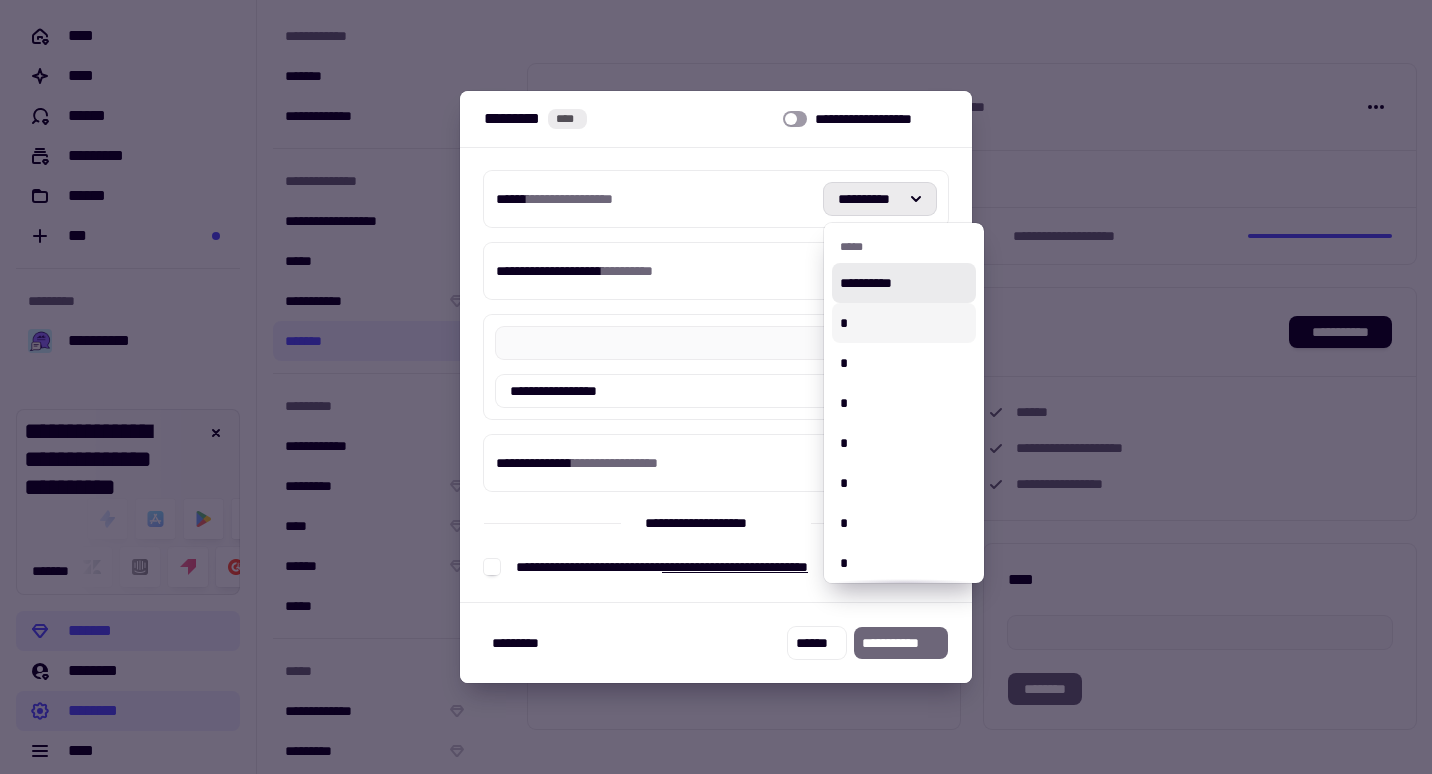 click on "*" at bounding box center [904, 323] 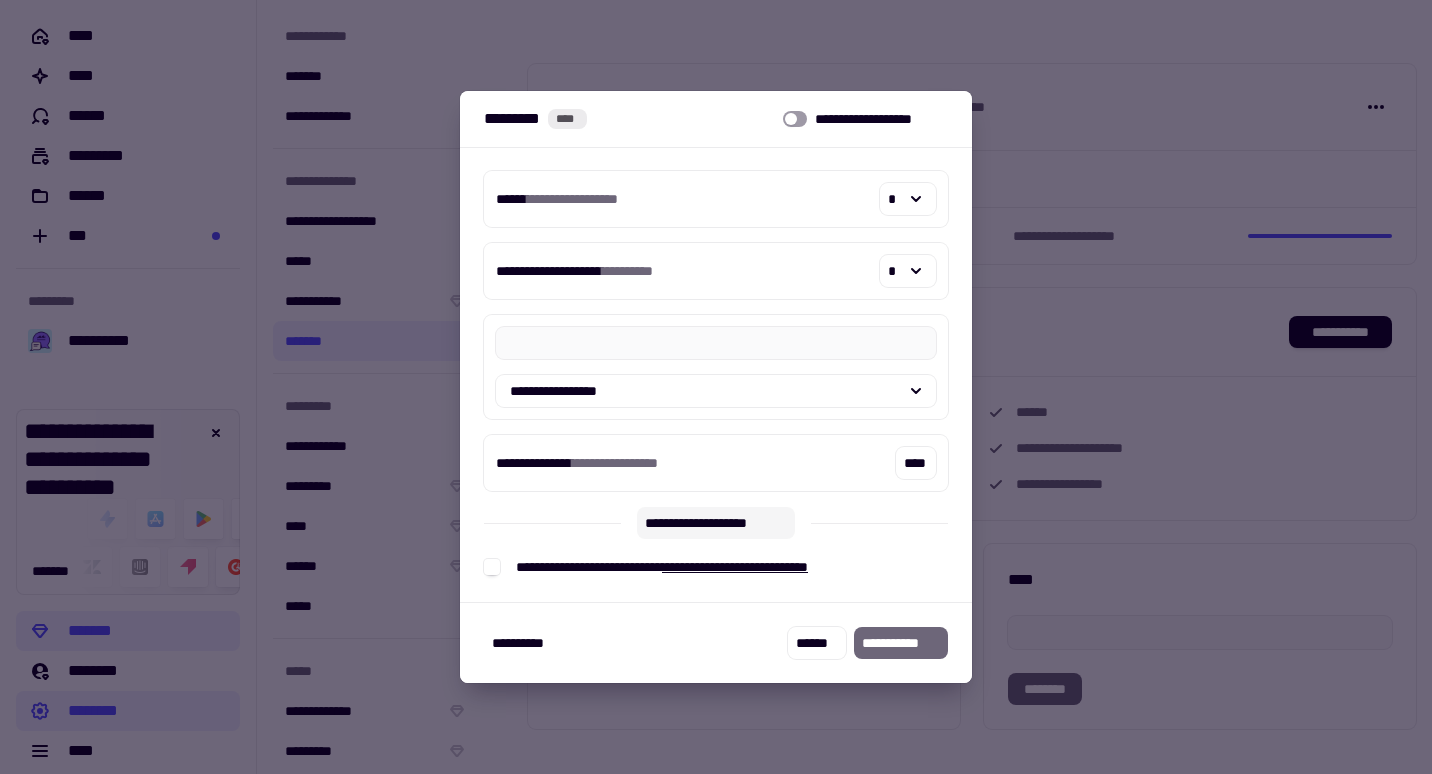 click on "**********" at bounding box center [716, 523] 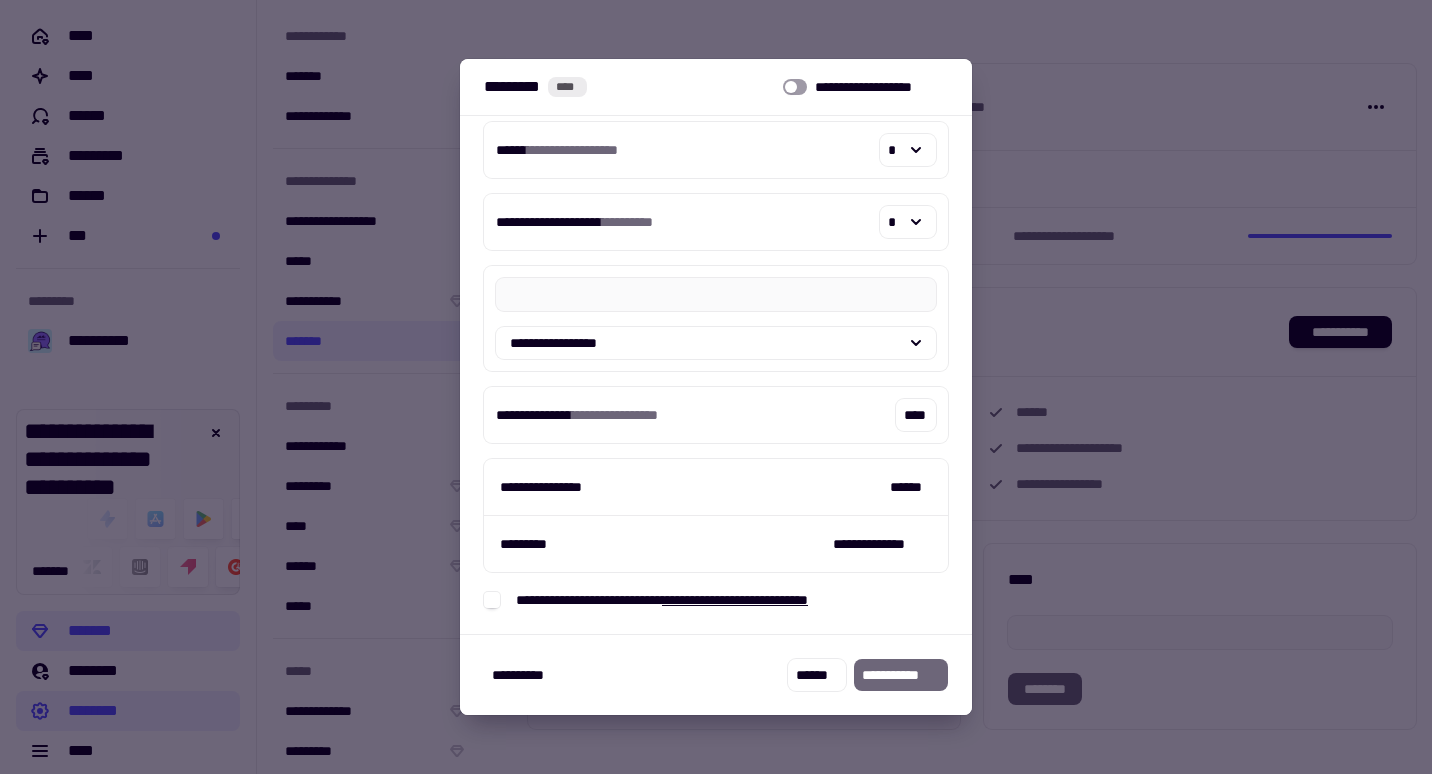 scroll, scrollTop: 18, scrollLeft: 0, axis: vertical 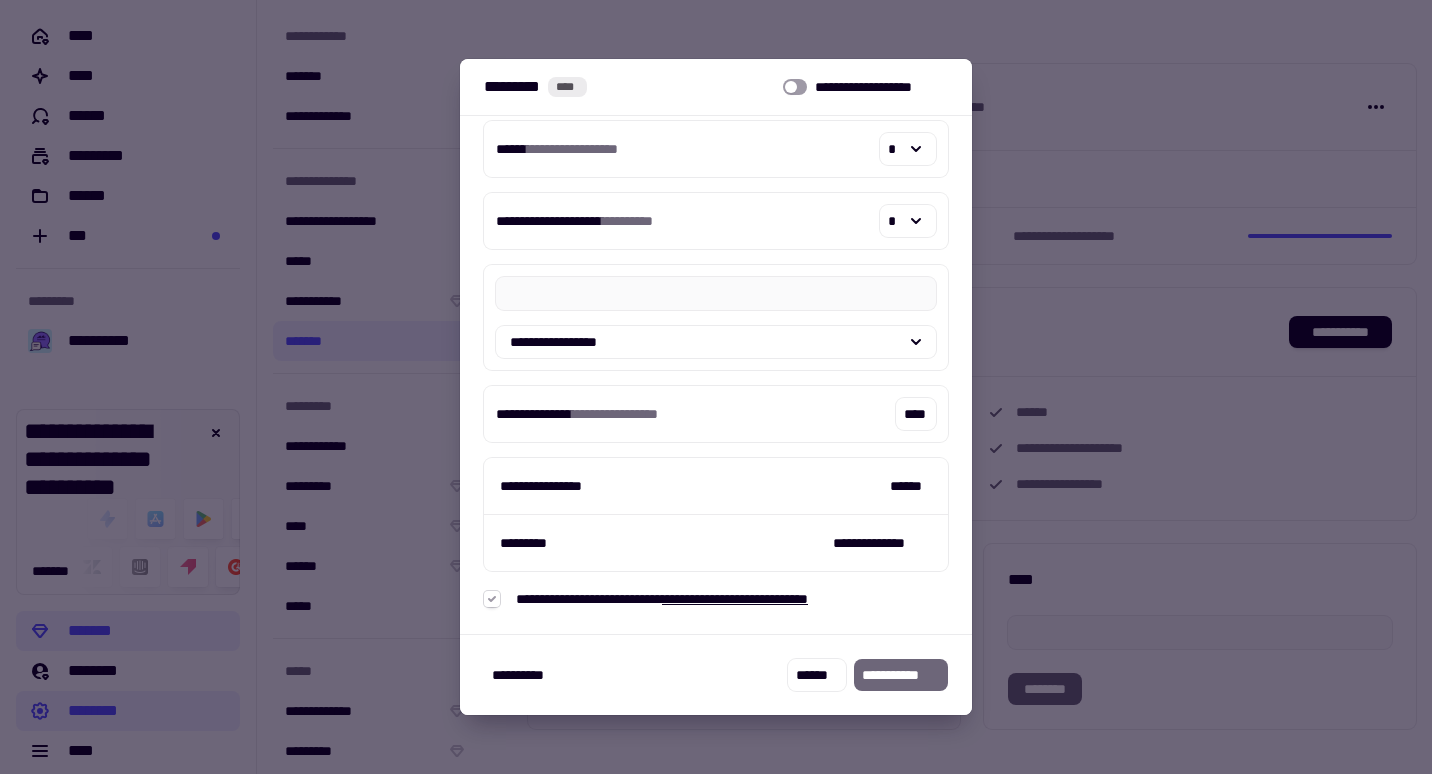 click 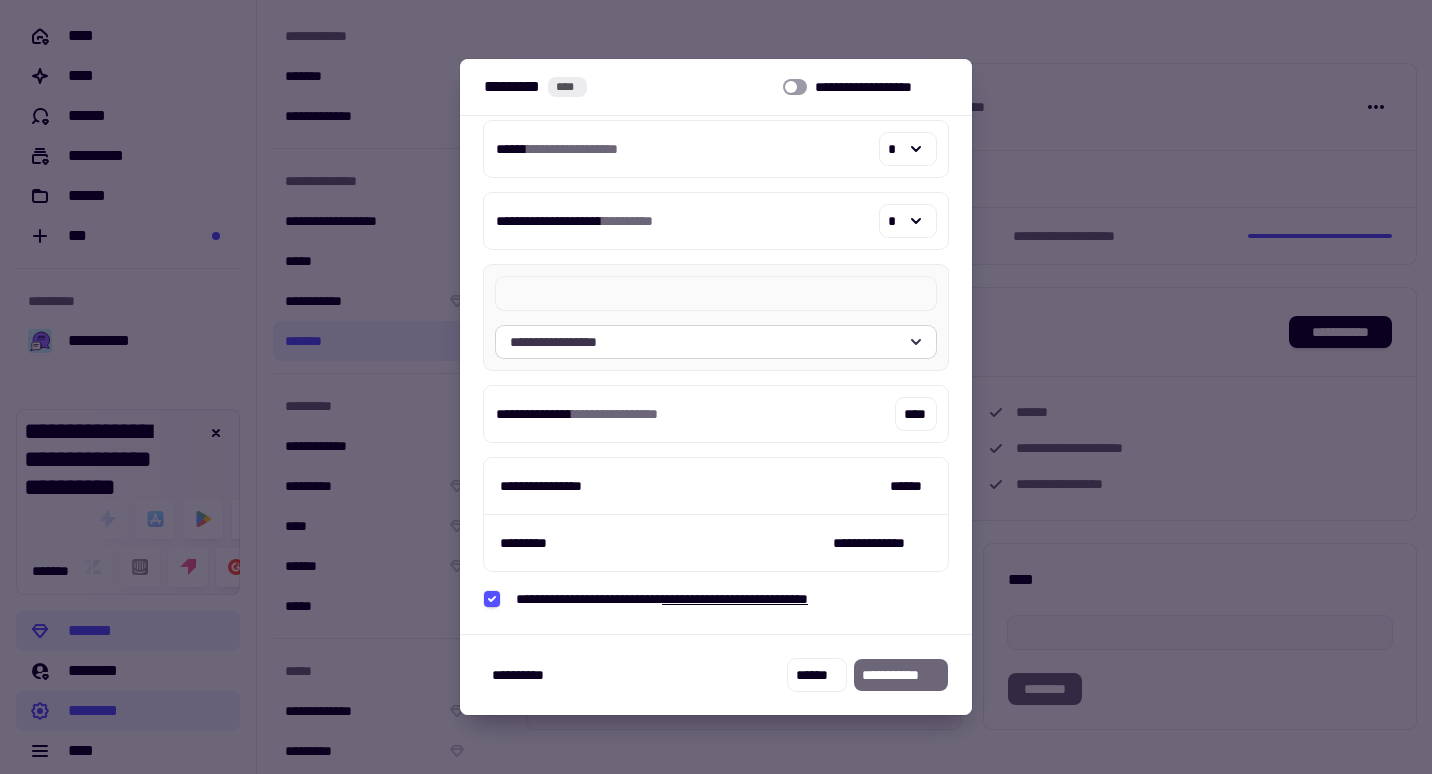 click on "**********" 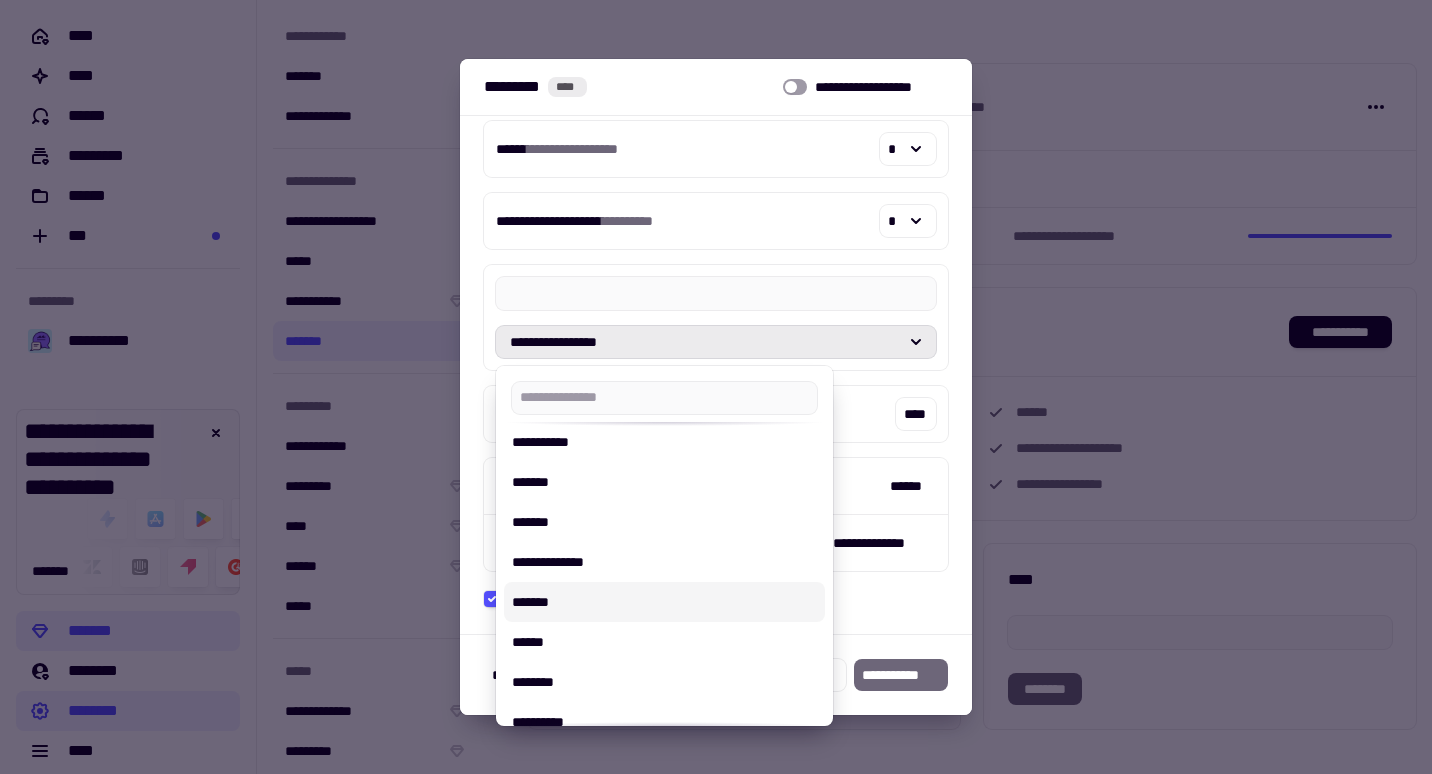 scroll, scrollTop: 2000, scrollLeft: 0, axis: vertical 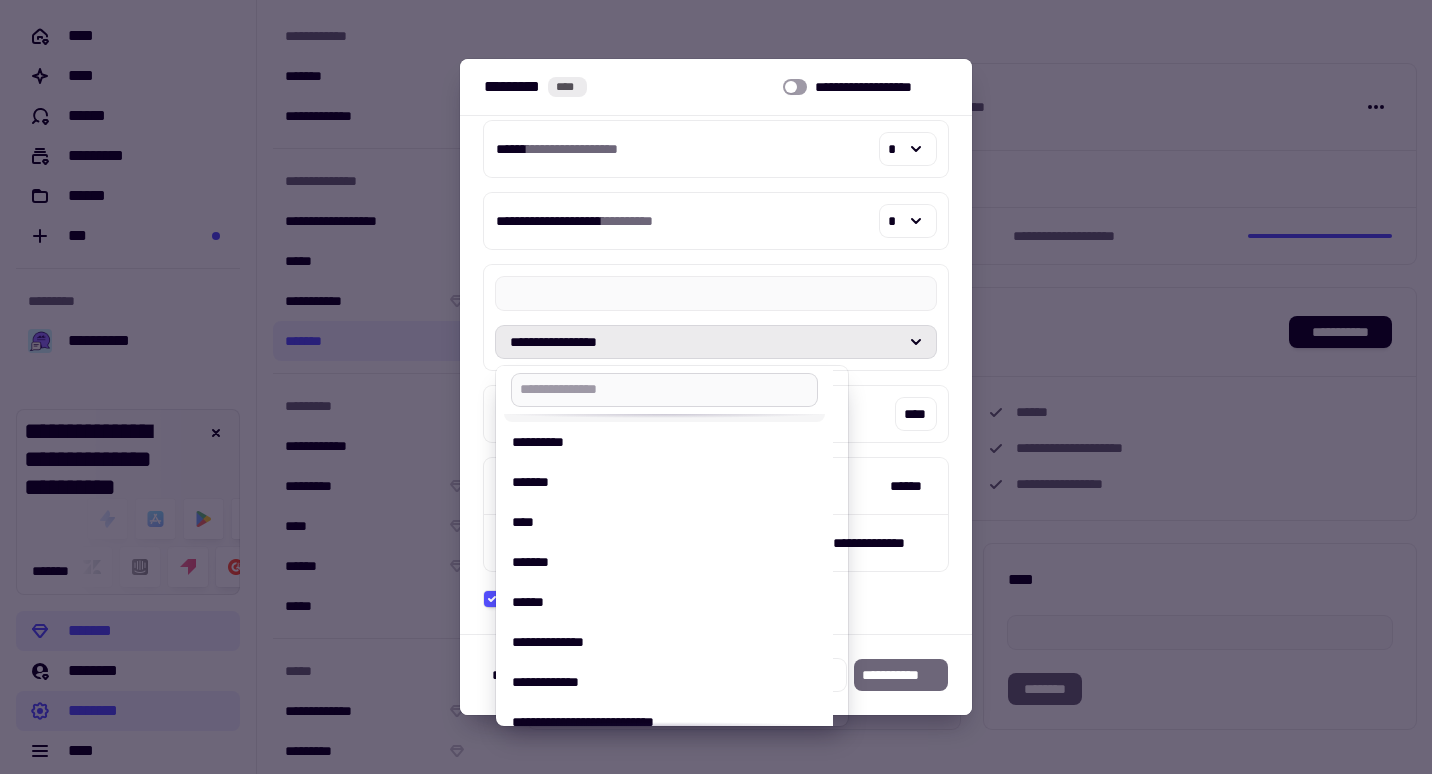 click at bounding box center (664, 390) 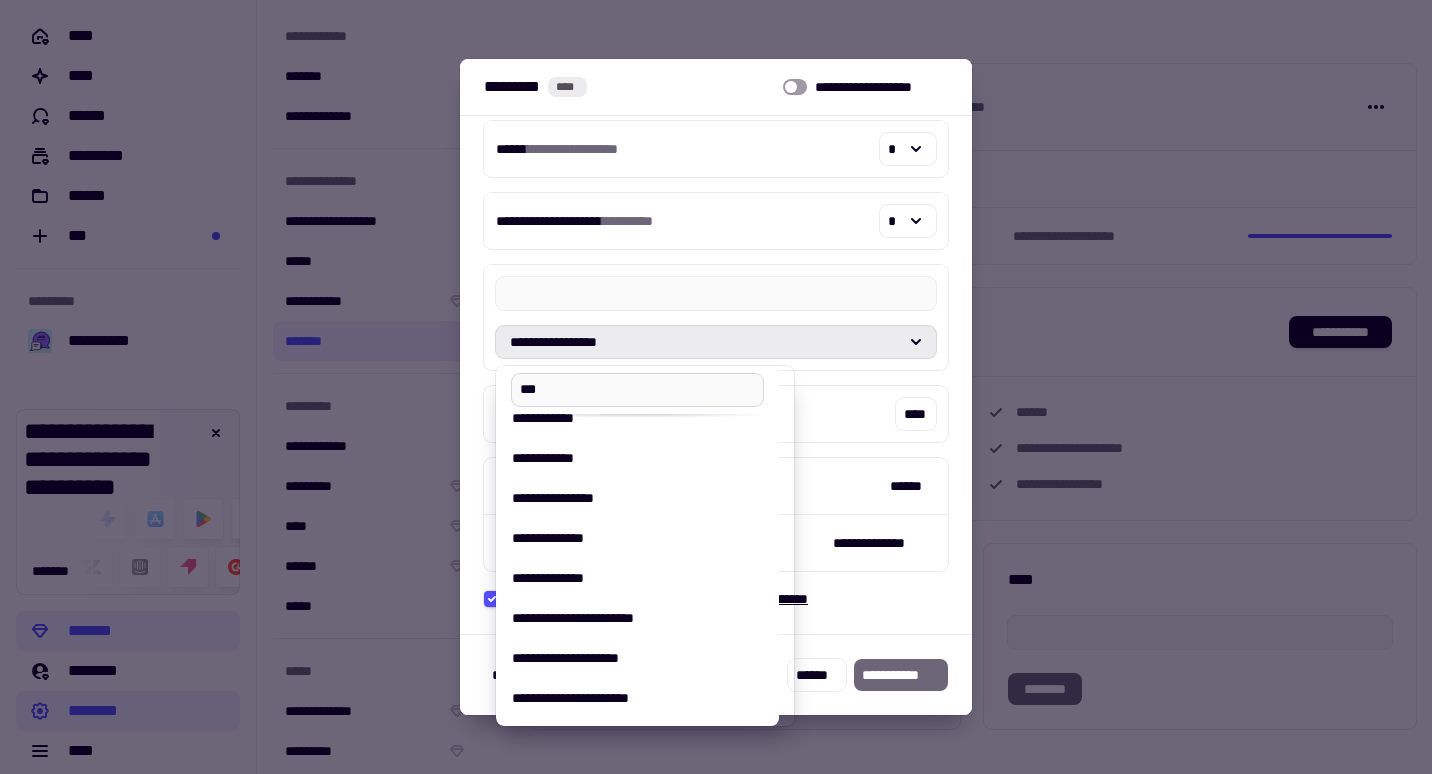 scroll, scrollTop: 0, scrollLeft: 0, axis: both 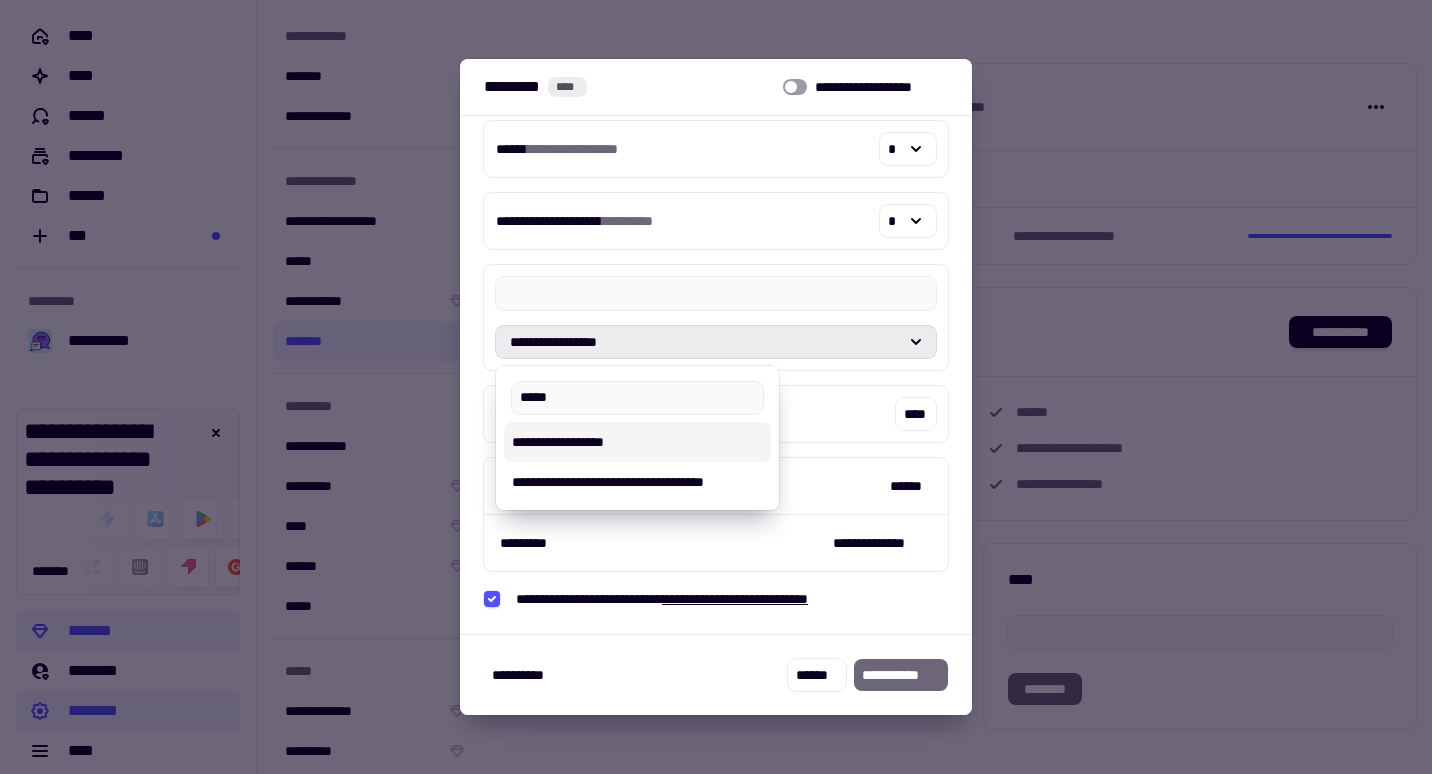 type on "*****" 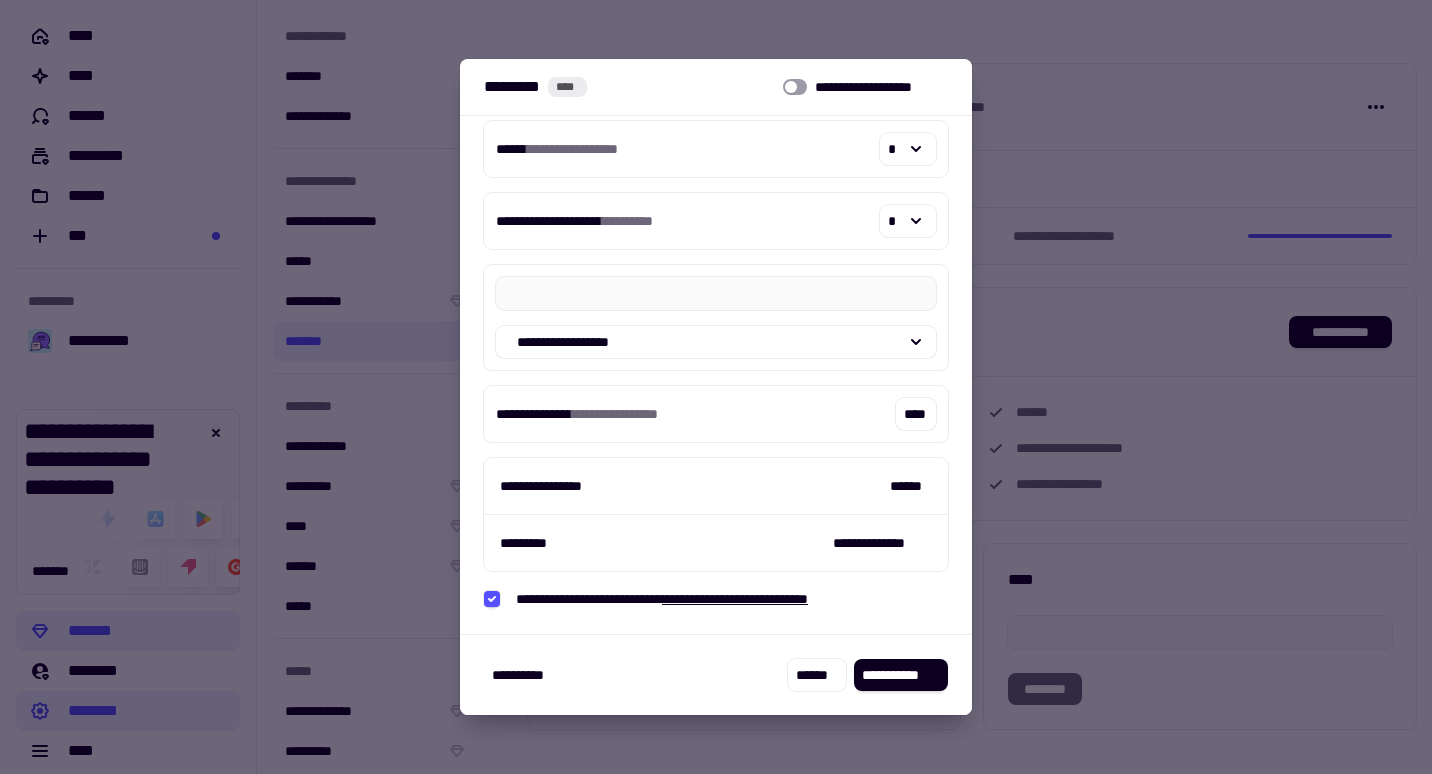 click at bounding box center (716, 387) 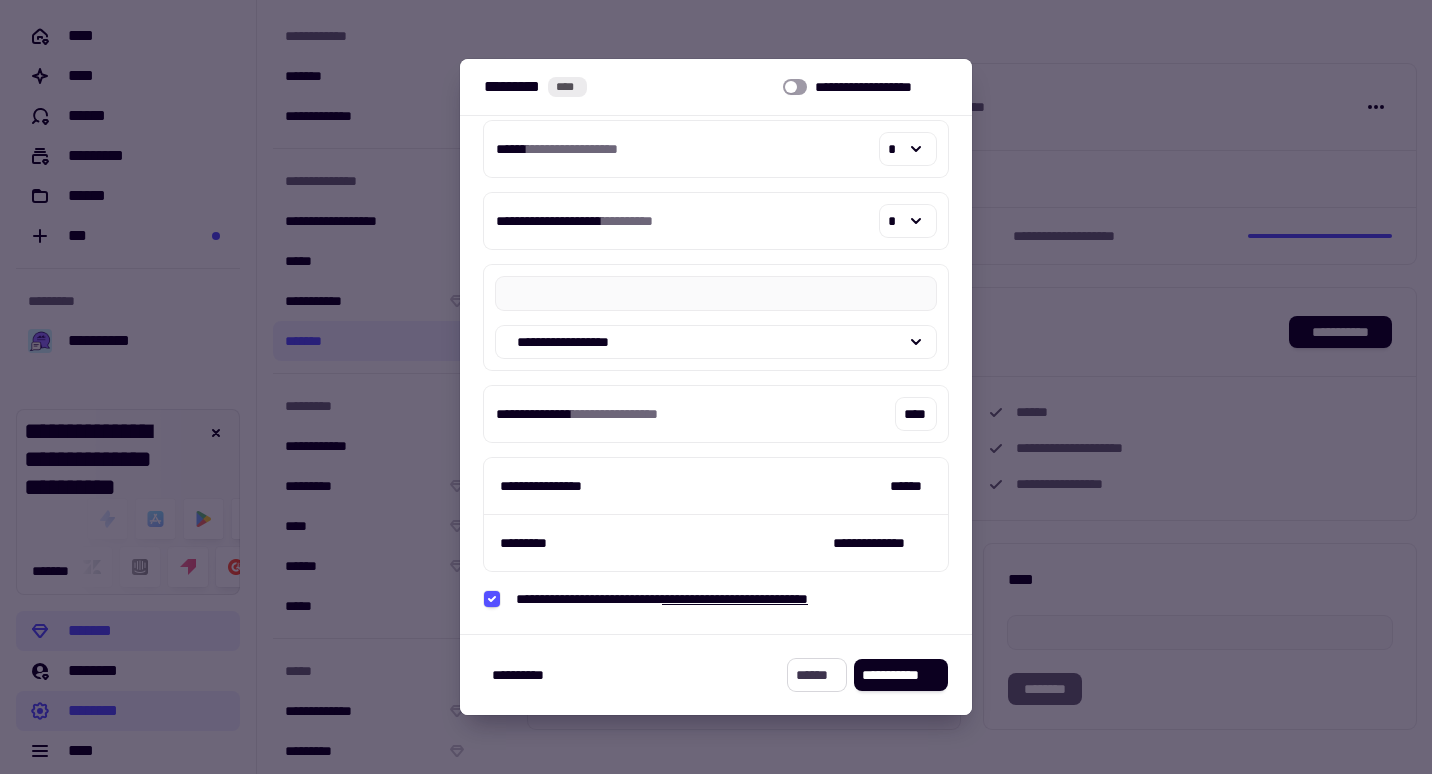 click on "******" at bounding box center [817, 675] 